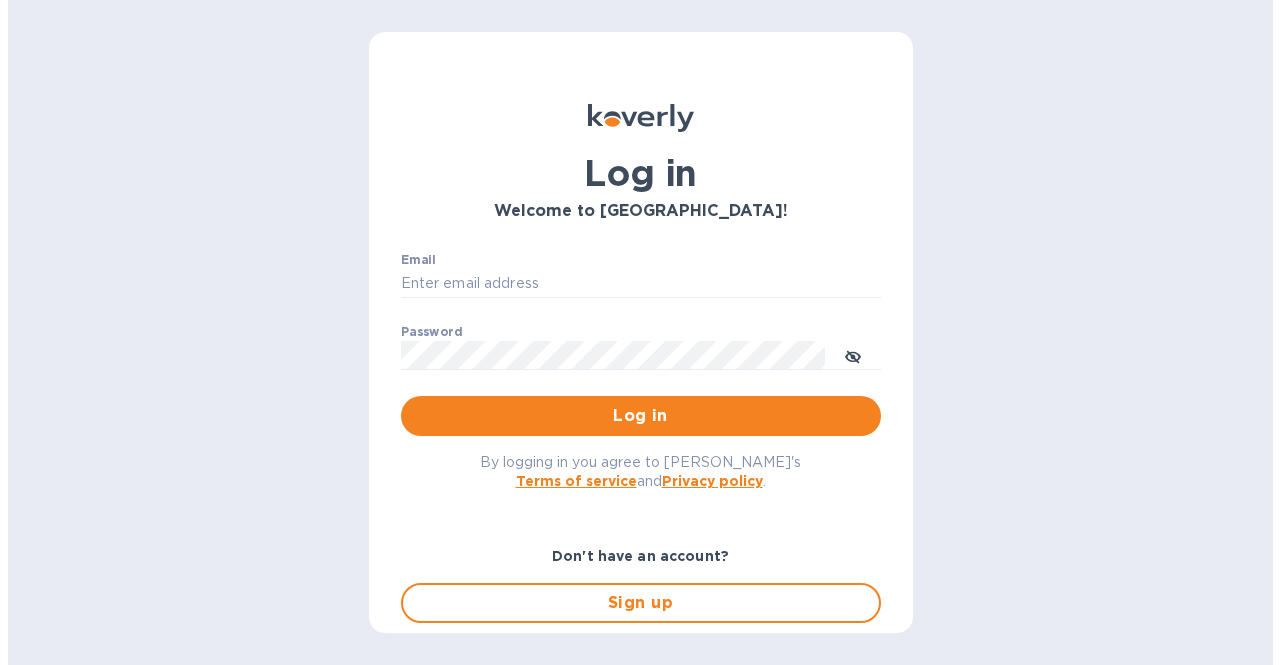 scroll, scrollTop: 0, scrollLeft: 0, axis: both 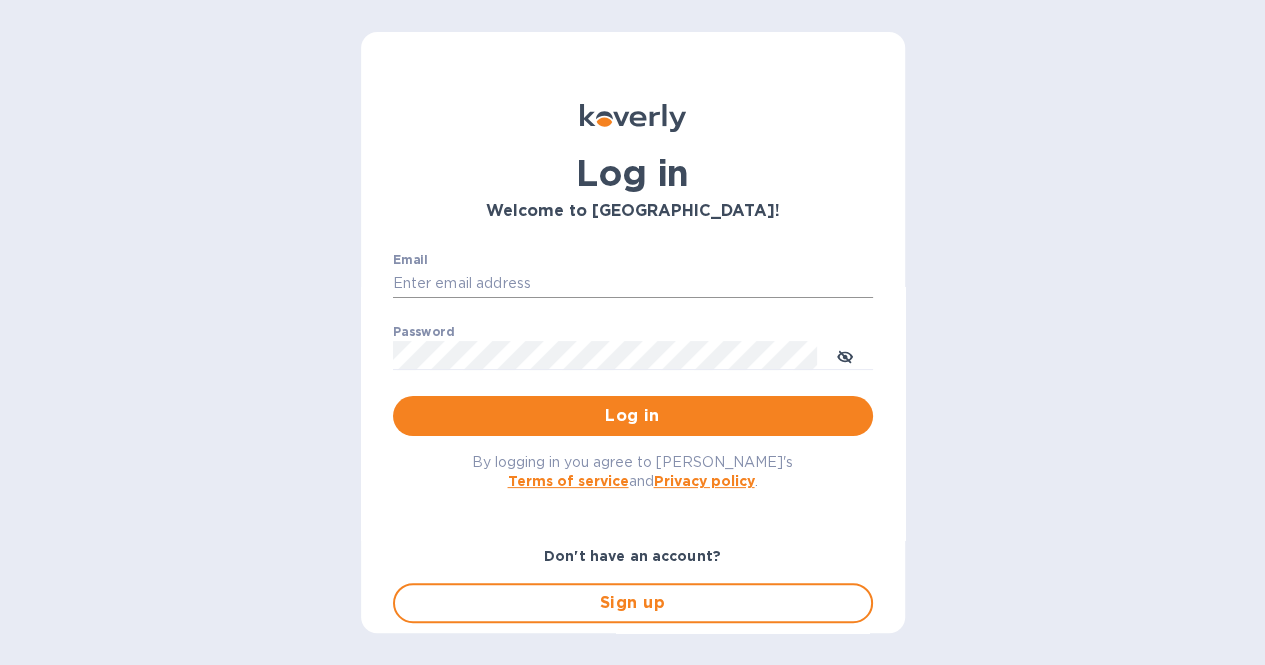 click on "Email" at bounding box center (633, 284) 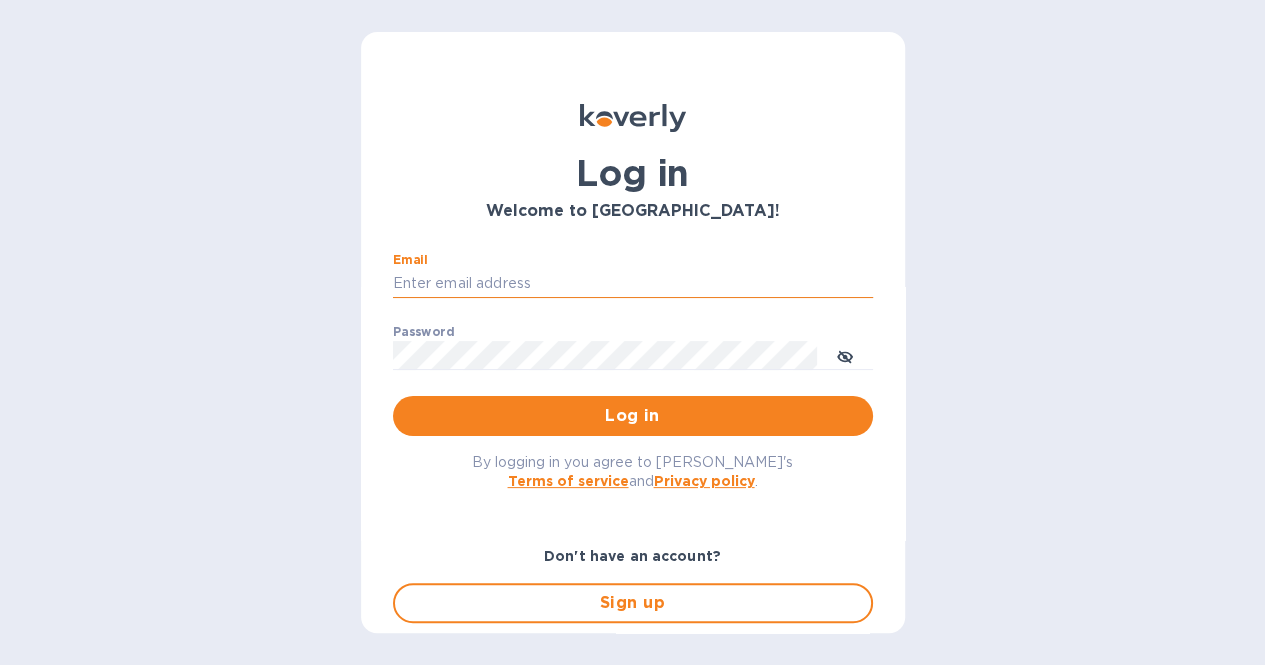 type on "esalgado@tradewindsspecialty.com" 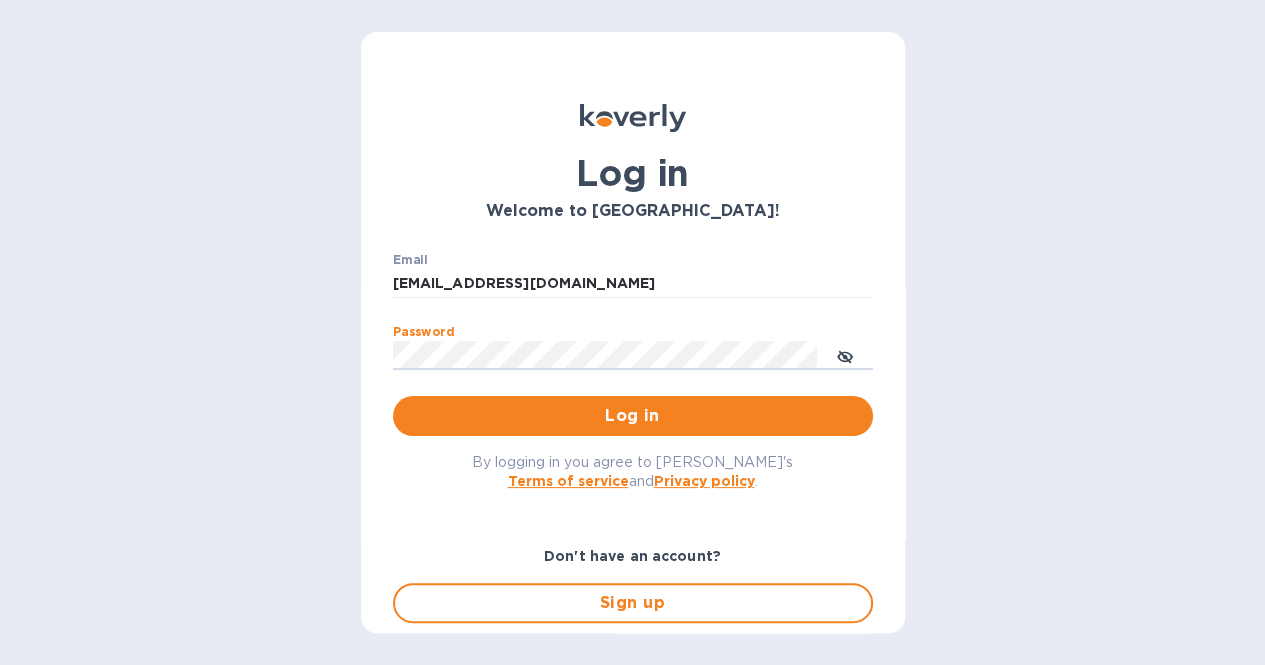 click on "Log in" at bounding box center (633, 416) 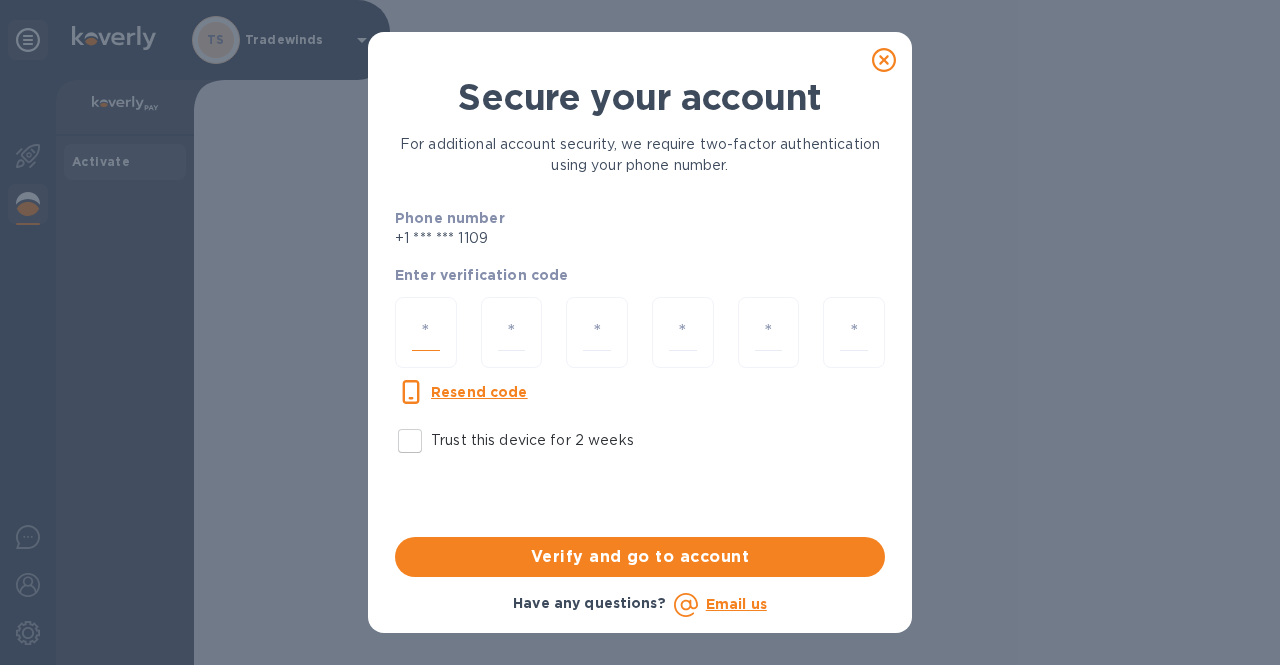 click at bounding box center [426, 332] 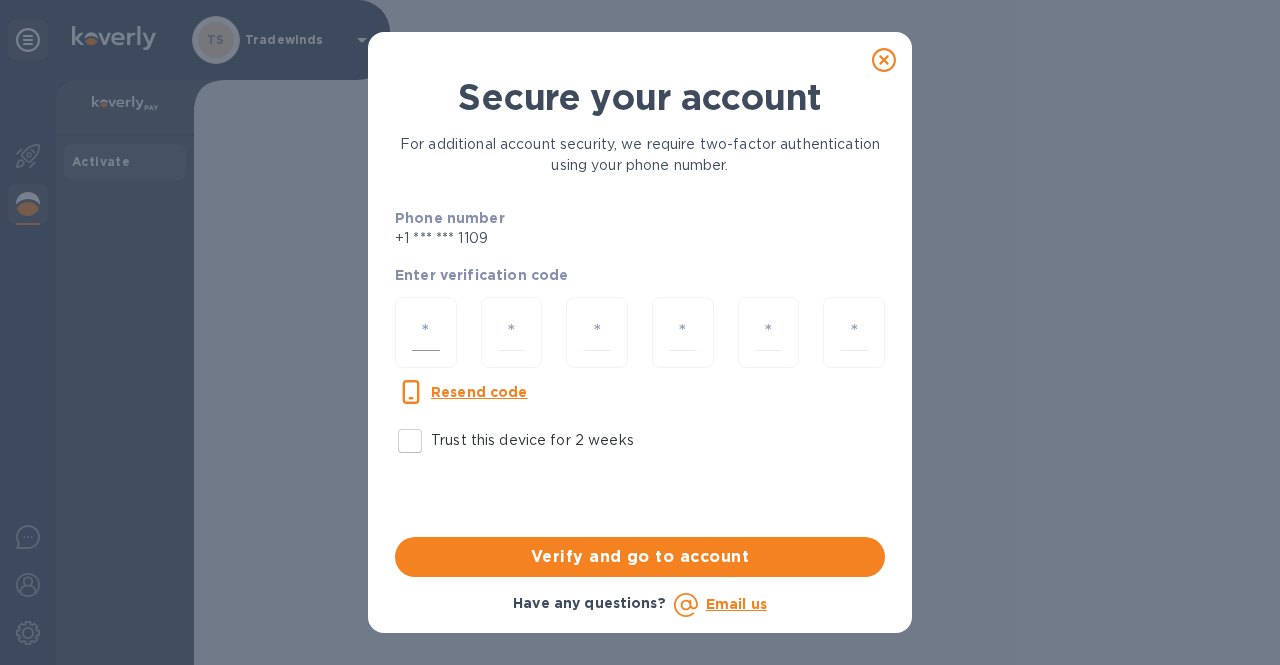 click at bounding box center [426, 332] 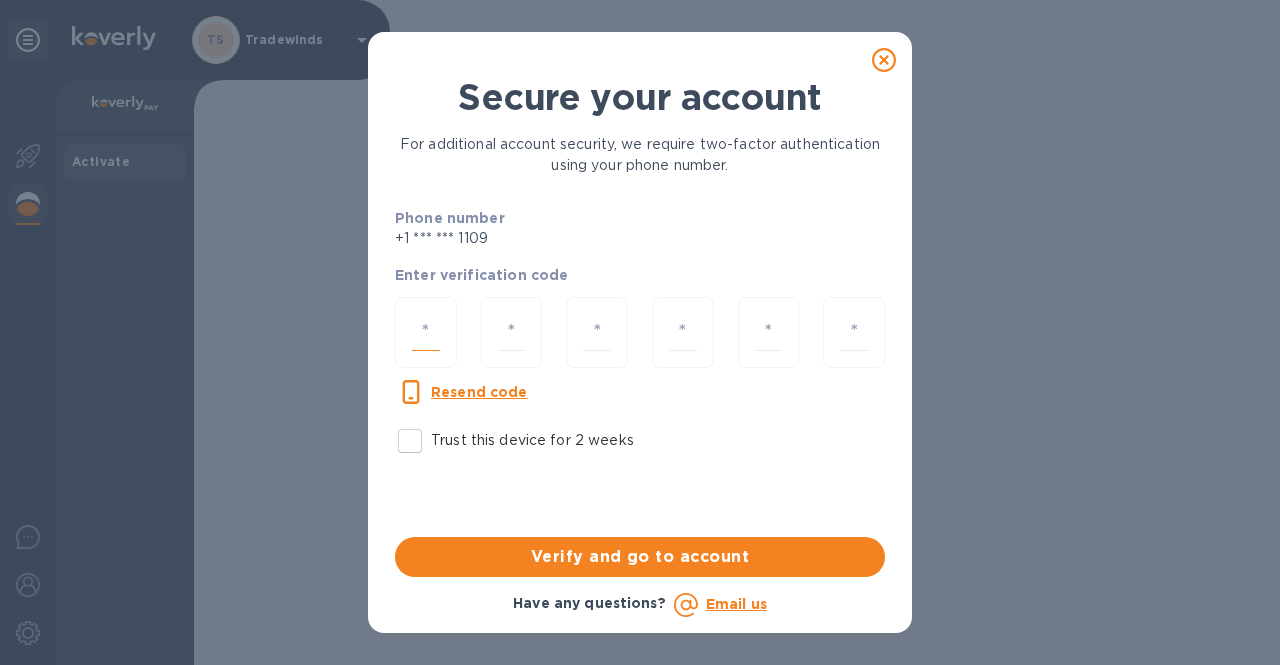 type on "7" 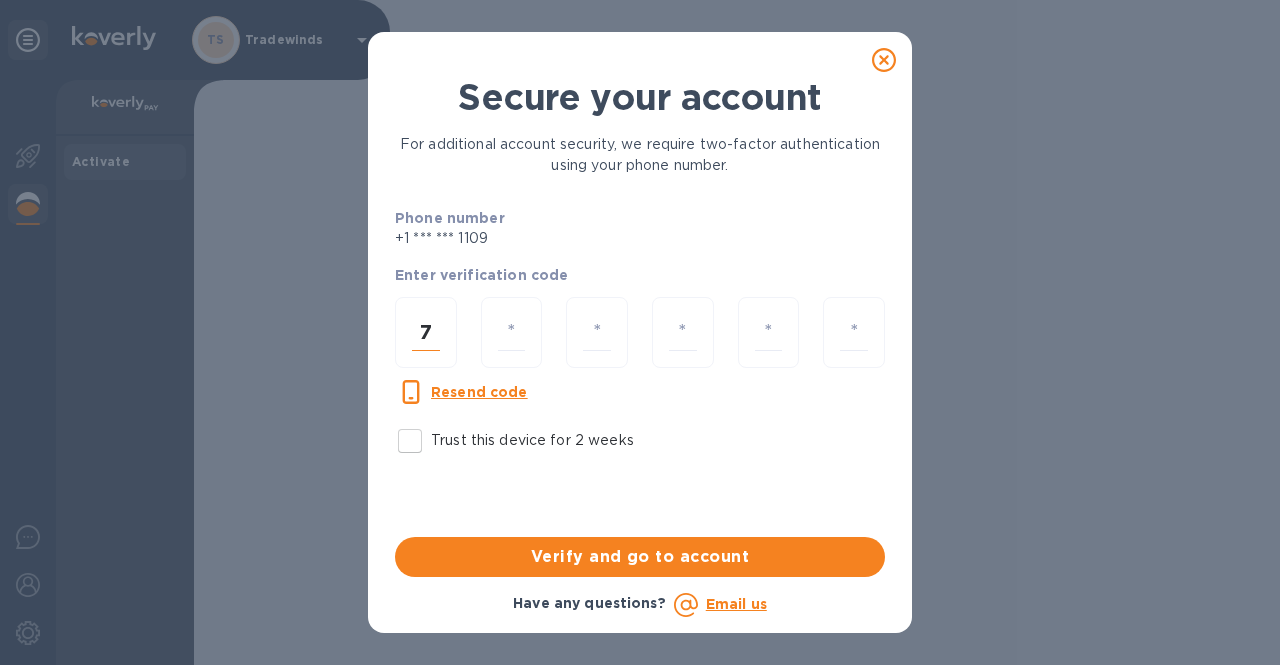 type on "1" 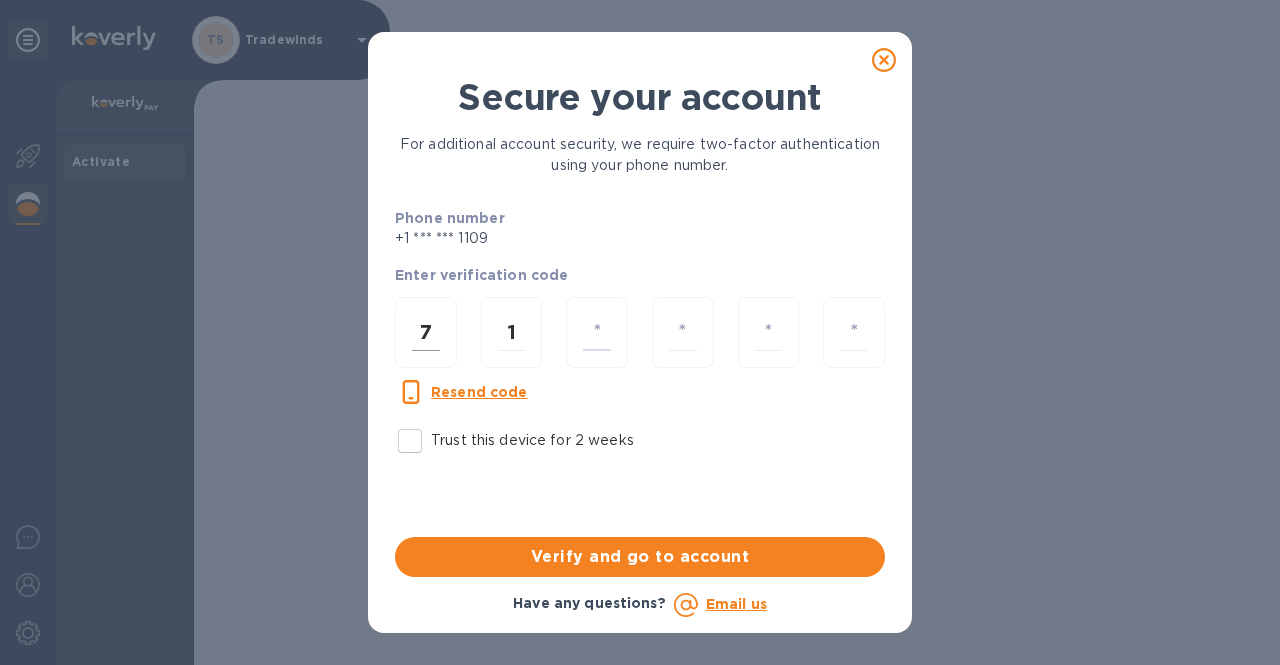 type on "2" 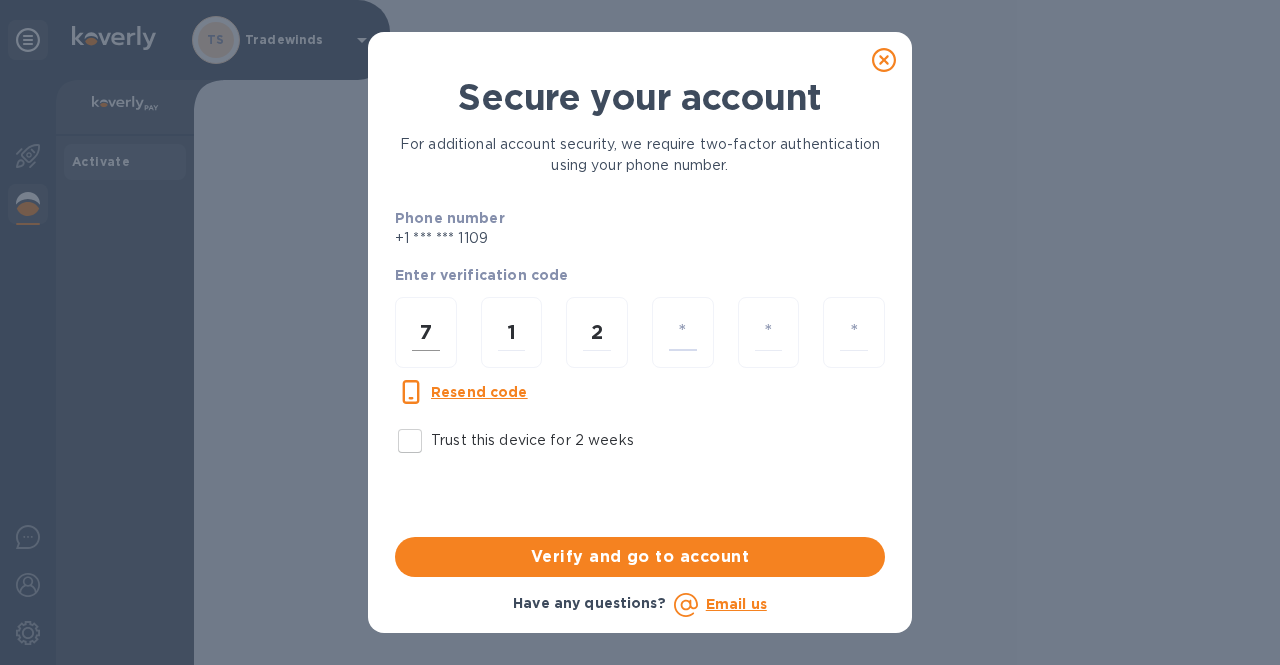 type on "3" 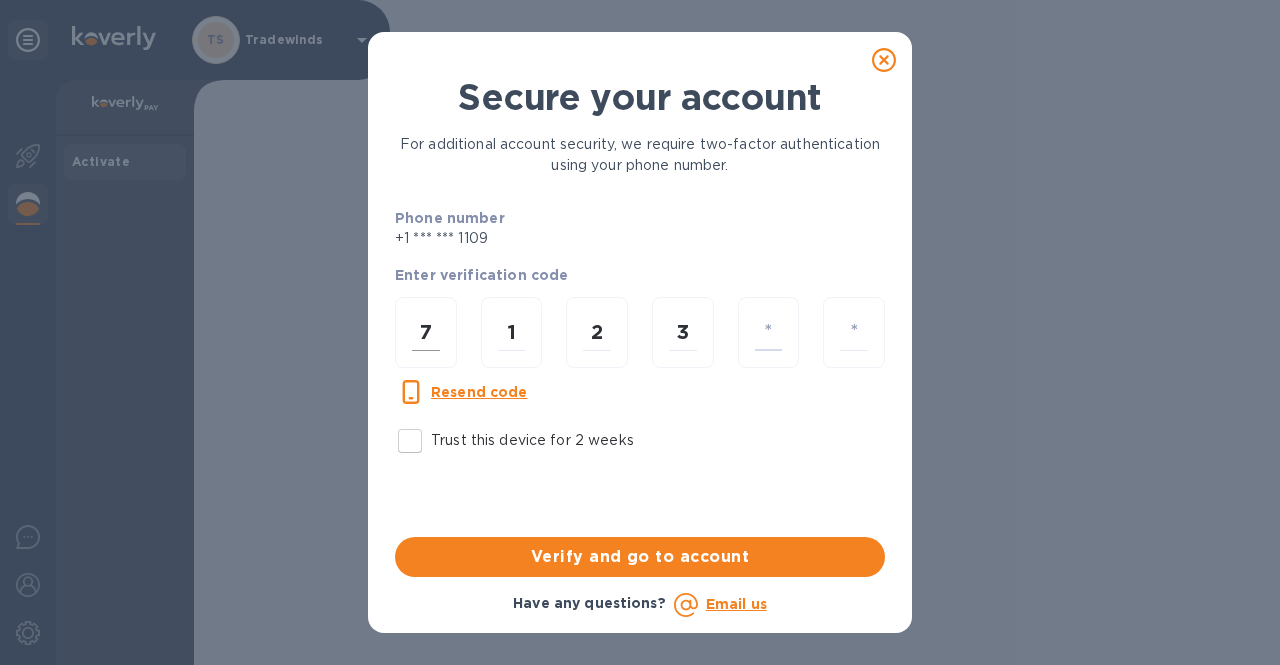 type on "8" 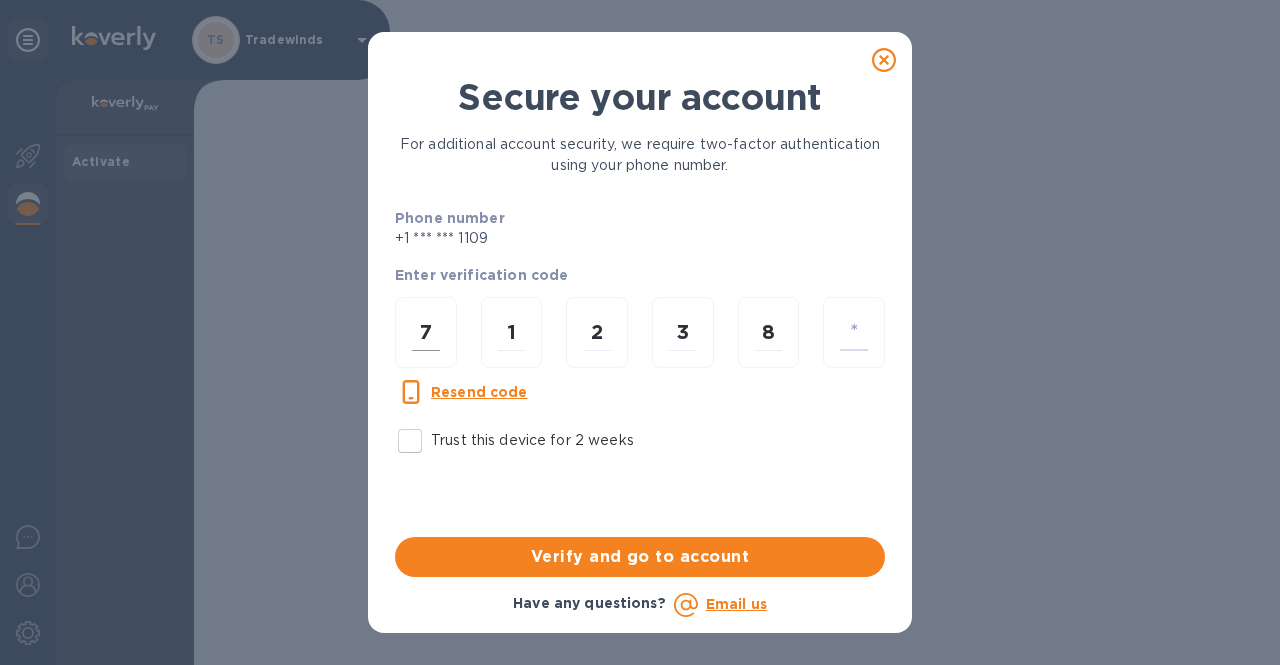 type on "4" 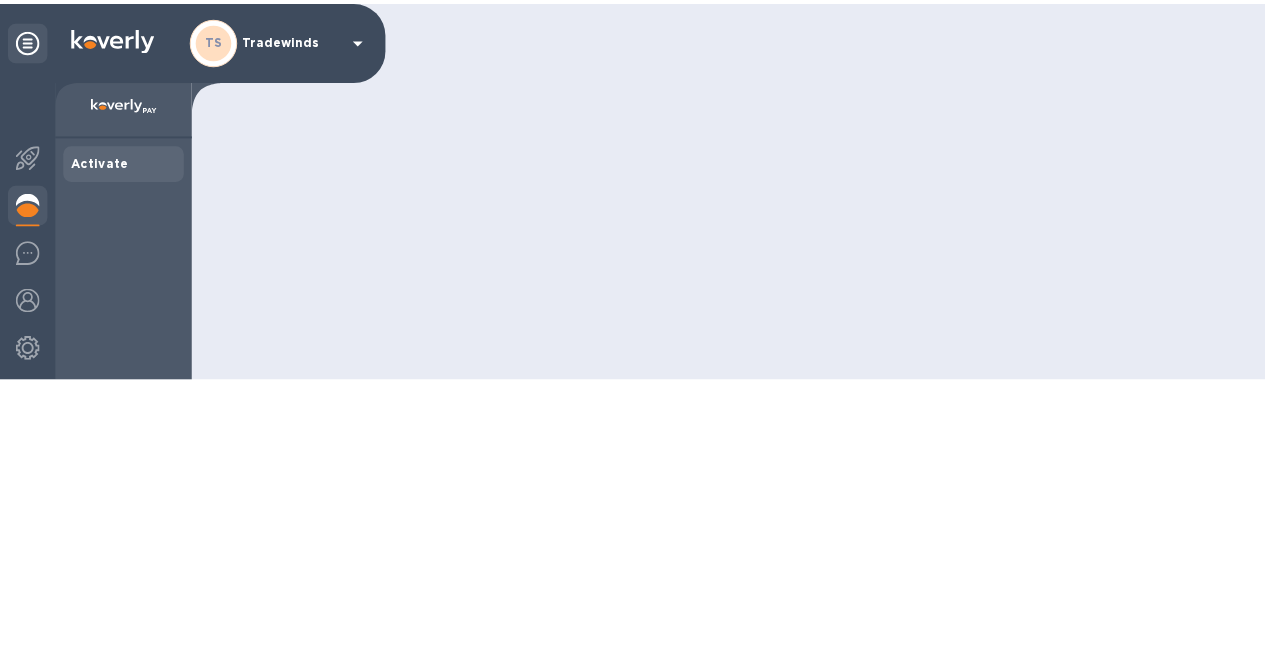 scroll, scrollTop: 0, scrollLeft: 0, axis: both 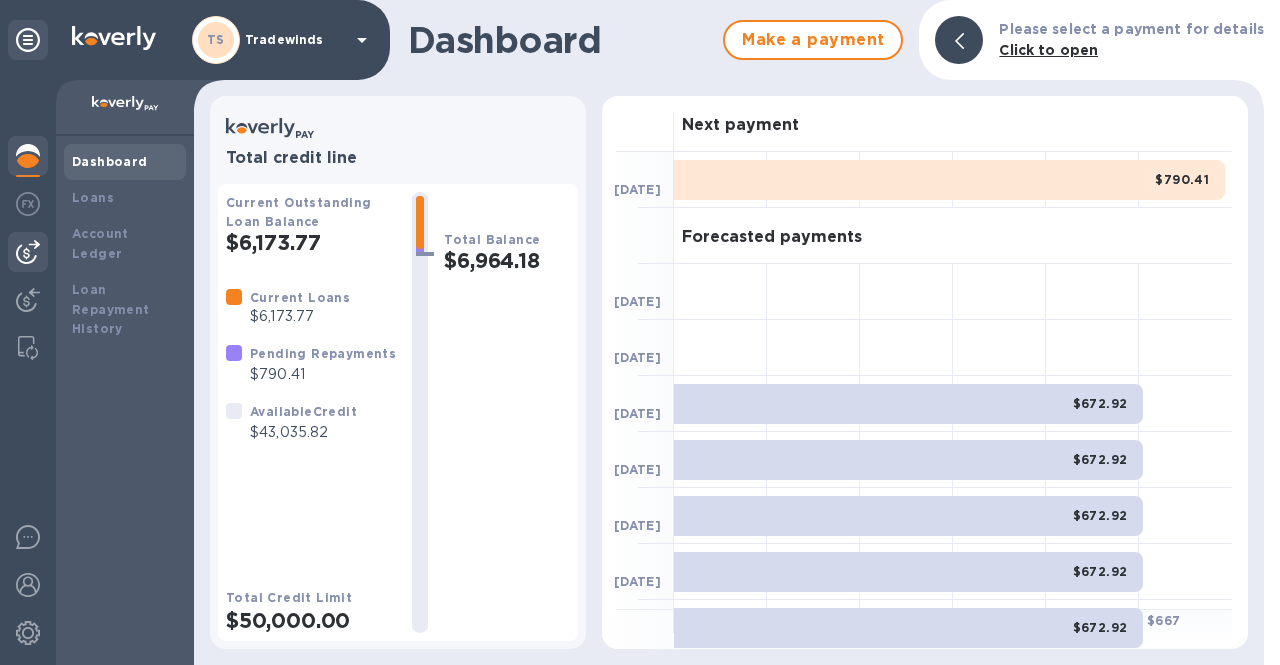 click at bounding box center (28, 252) 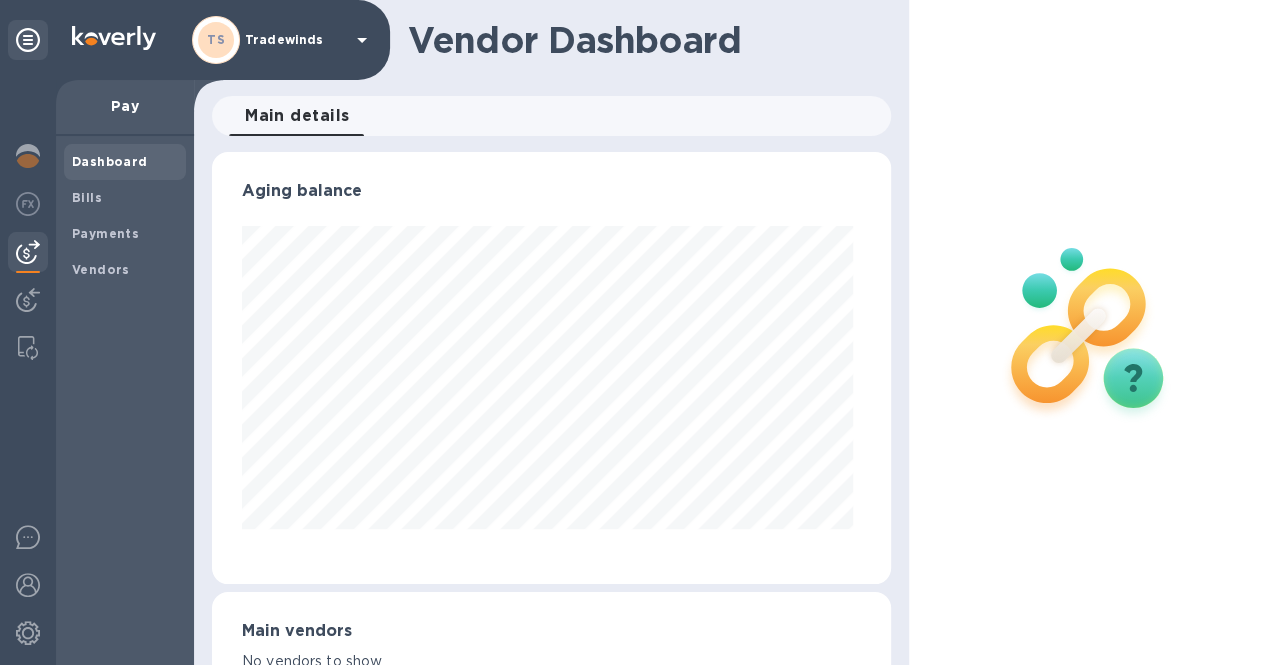 scroll, scrollTop: 999568, scrollLeft: 999328, axis: both 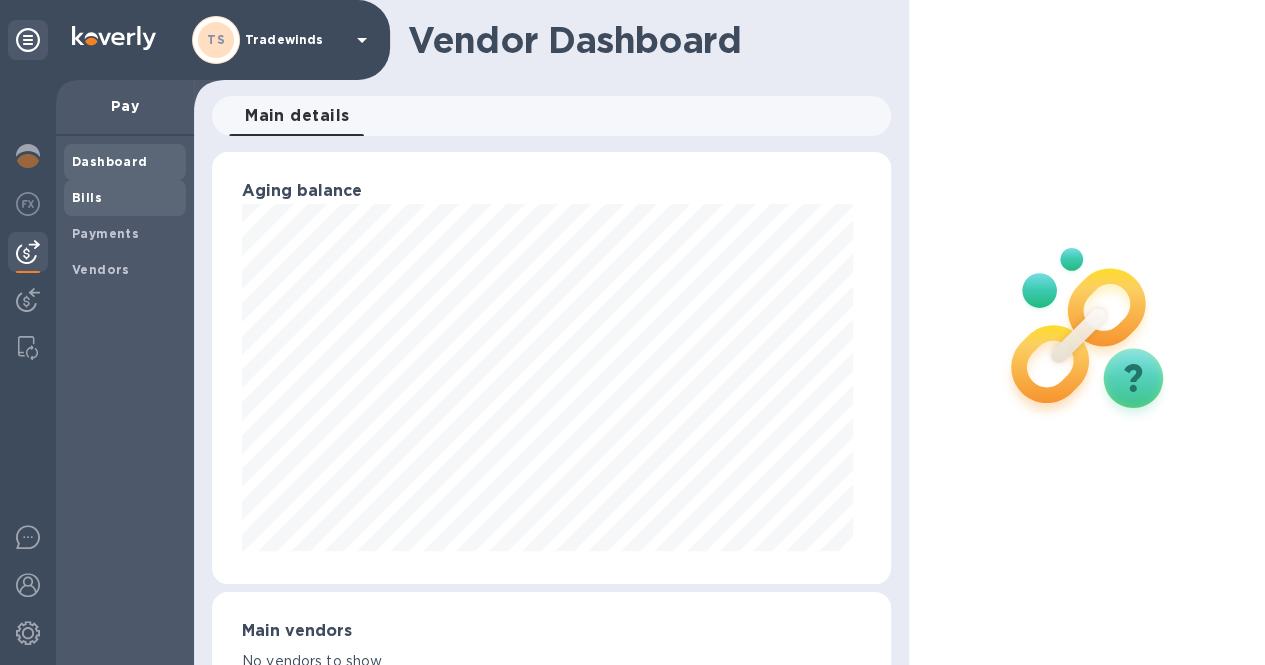 click on "Bills" at bounding box center (125, 198) 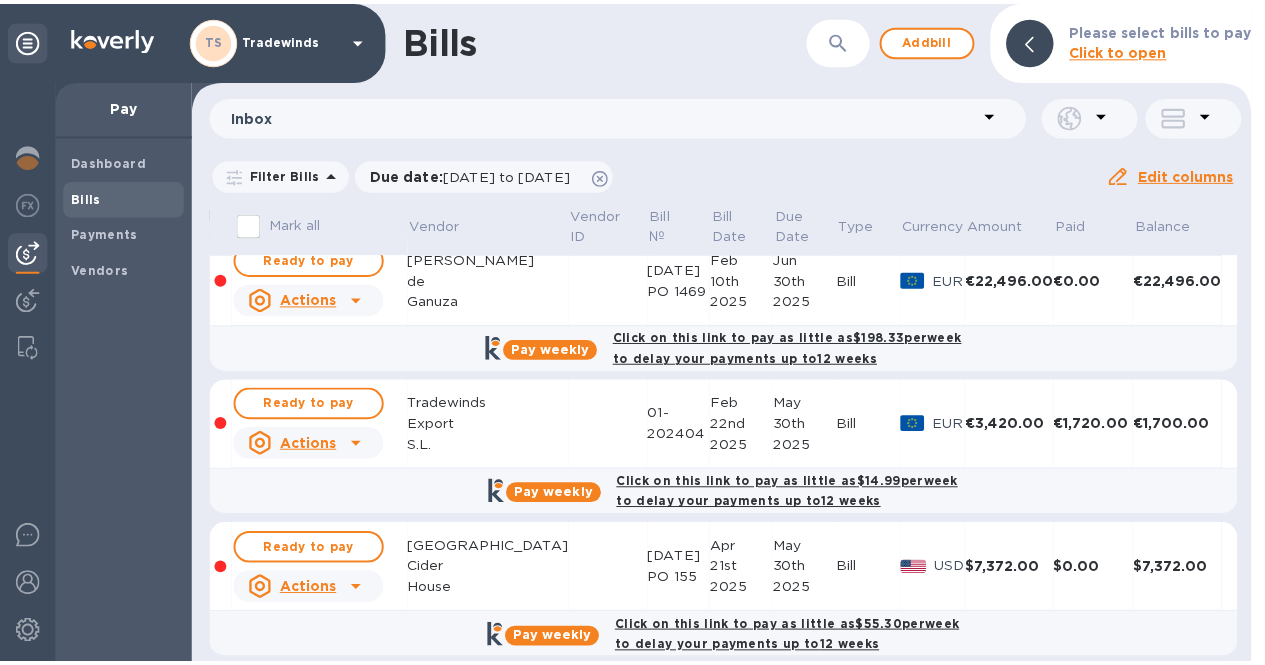 scroll, scrollTop: 0, scrollLeft: 0, axis: both 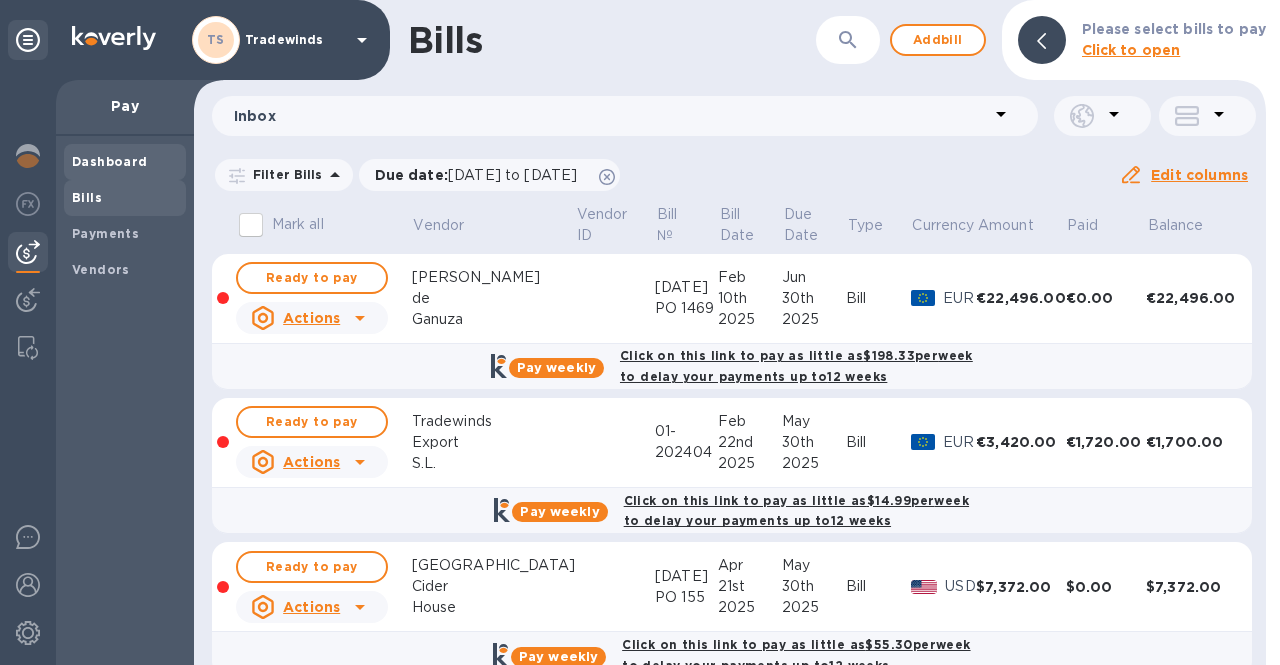 click on "Dashboard" at bounding box center (110, 161) 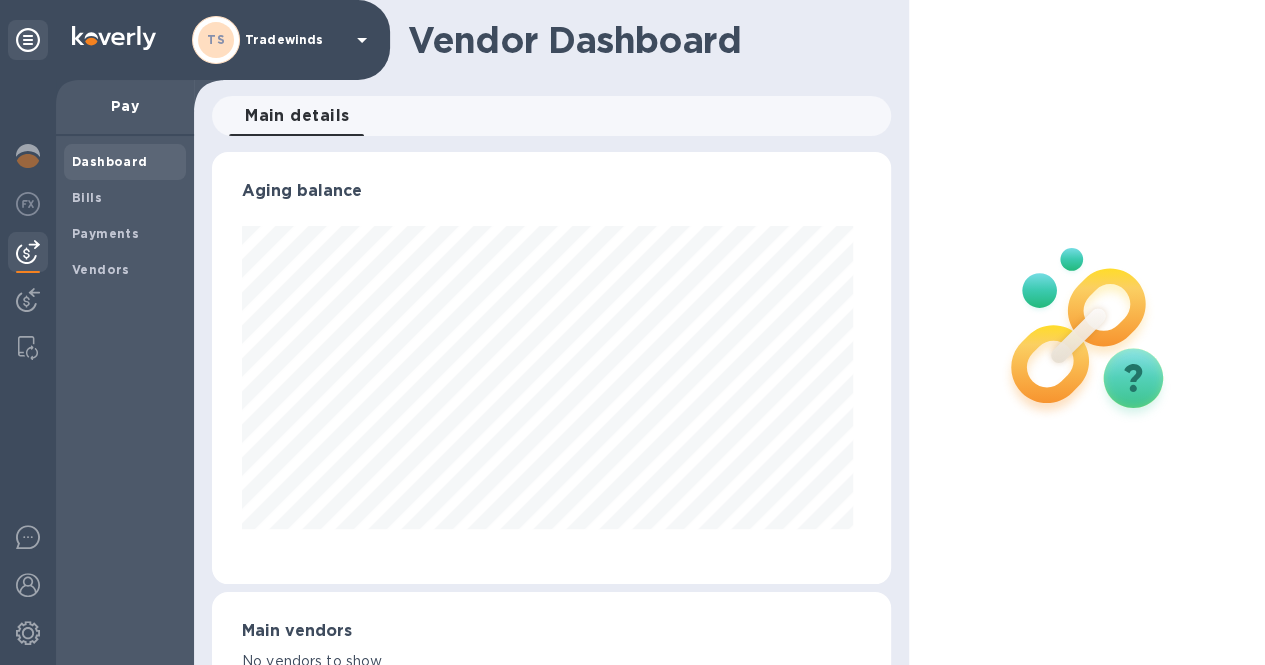 scroll, scrollTop: 999568, scrollLeft: 999328, axis: both 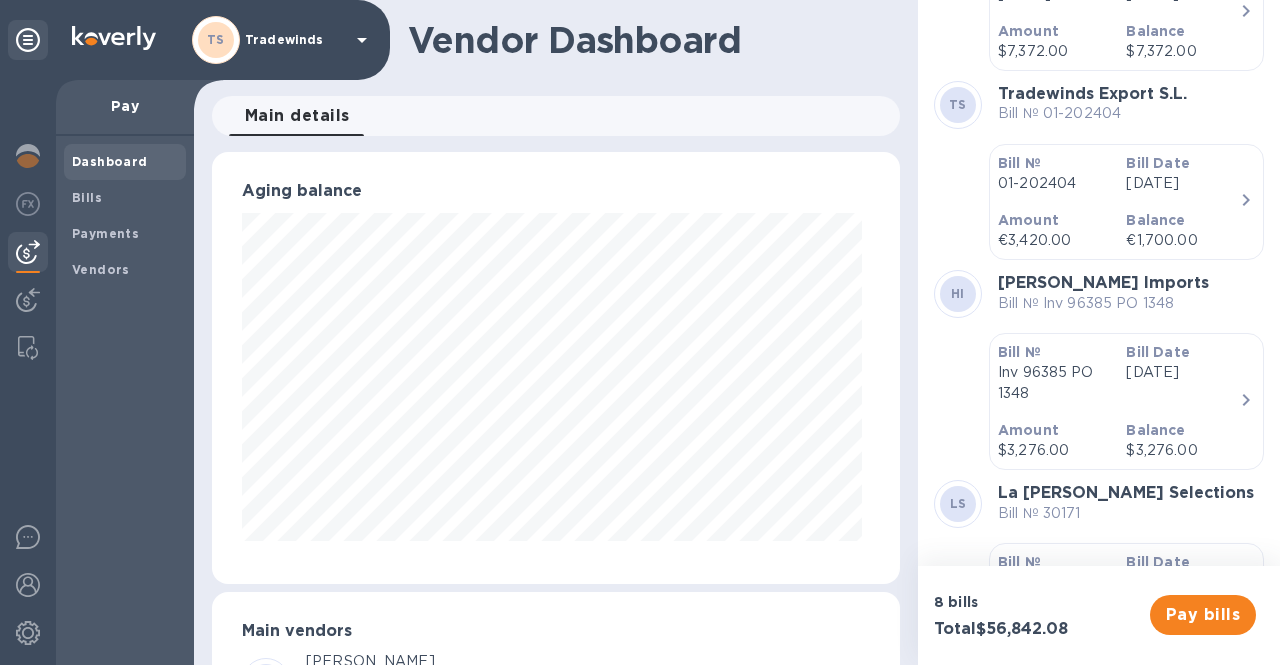 click on "Bill № Inv 96385 PO 1348" at bounding box center (1103, 303) 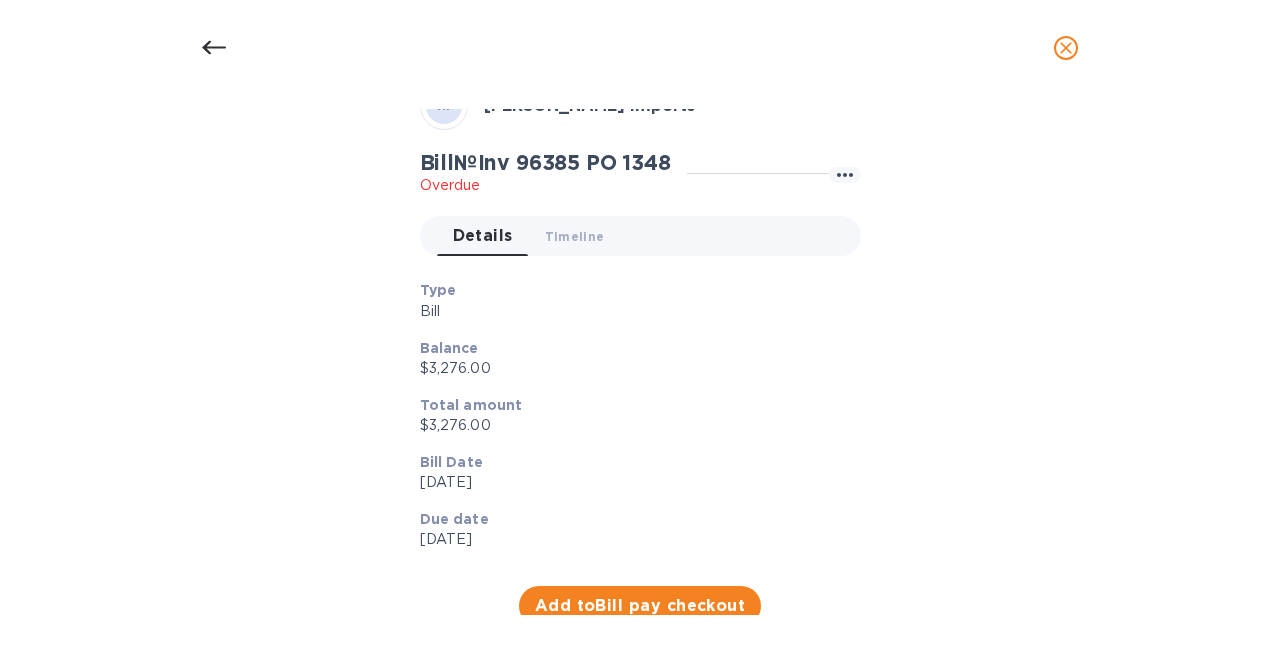 scroll, scrollTop: 120, scrollLeft: 0, axis: vertical 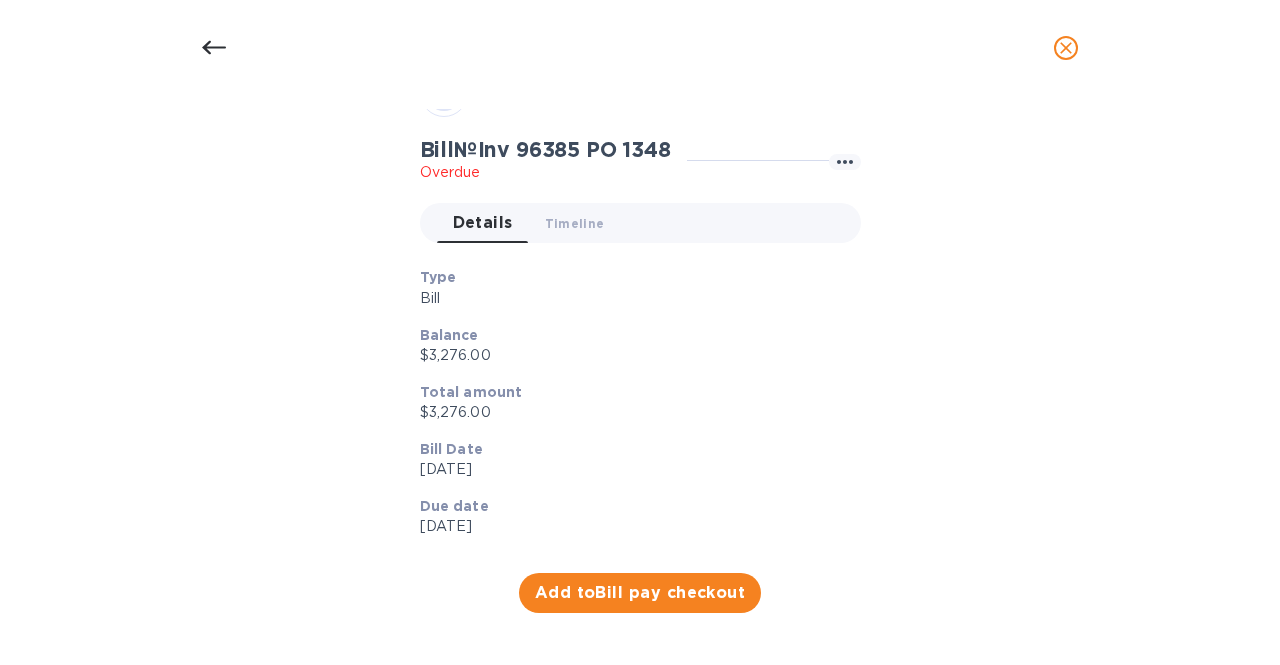 click on "[DATE]" at bounding box center (632, 526) 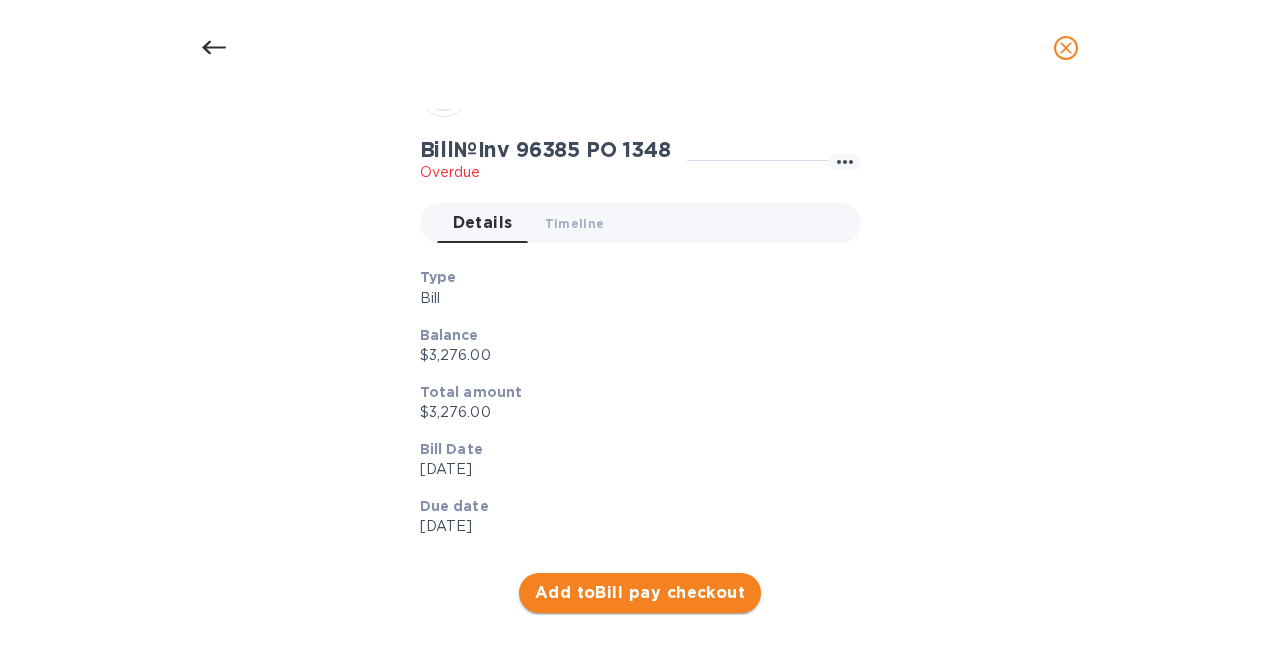 click on "Add to  Bill pay checkout" at bounding box center (640, 593) 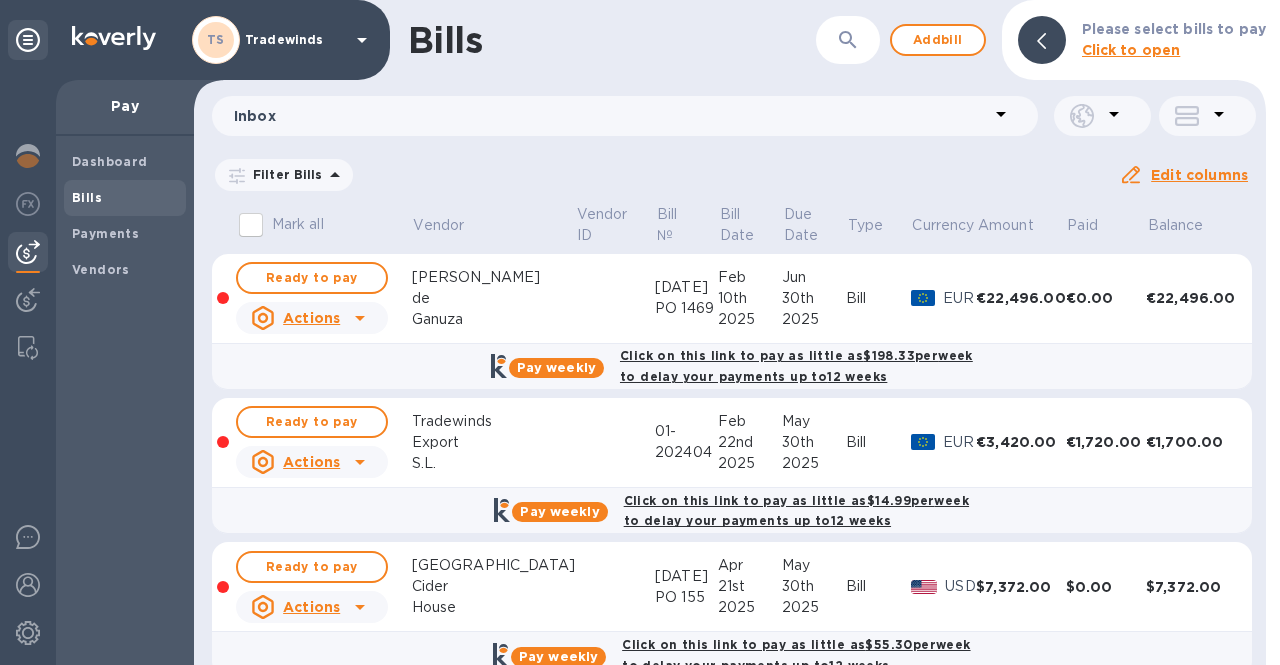 scroll, scrollTop: 322, scrollLeft: 0, axis: vertical 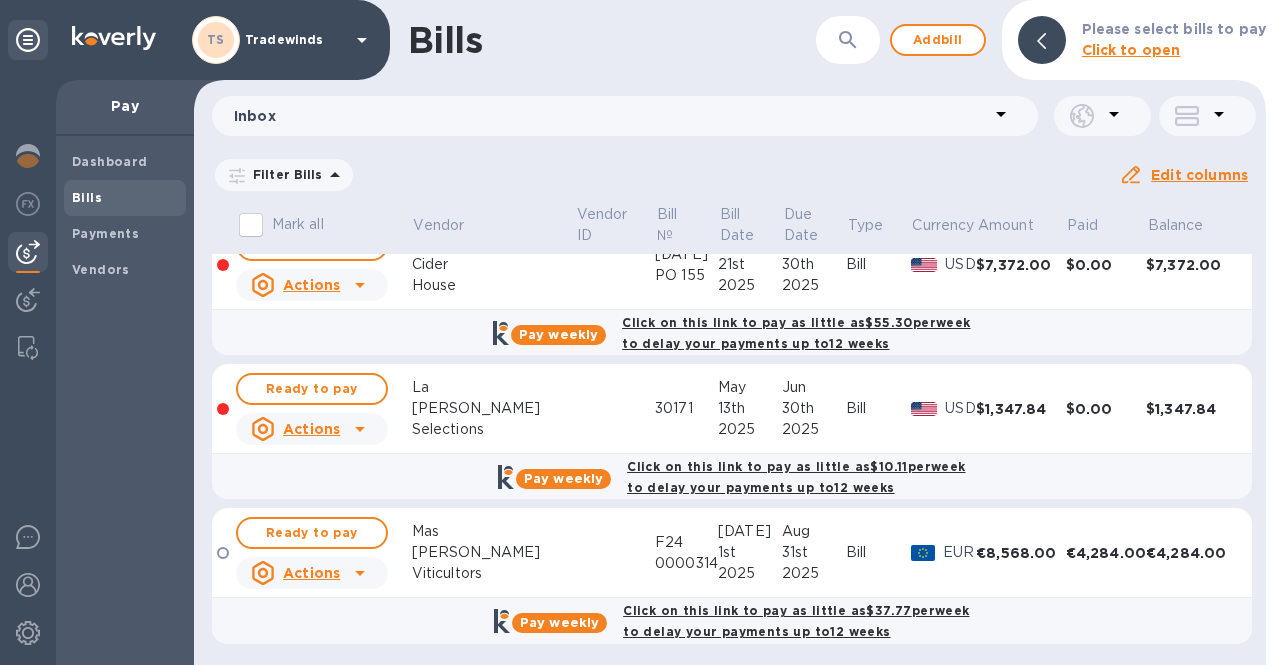 click on "[DATE] to [DATE]" at bounding box center (0, 0) 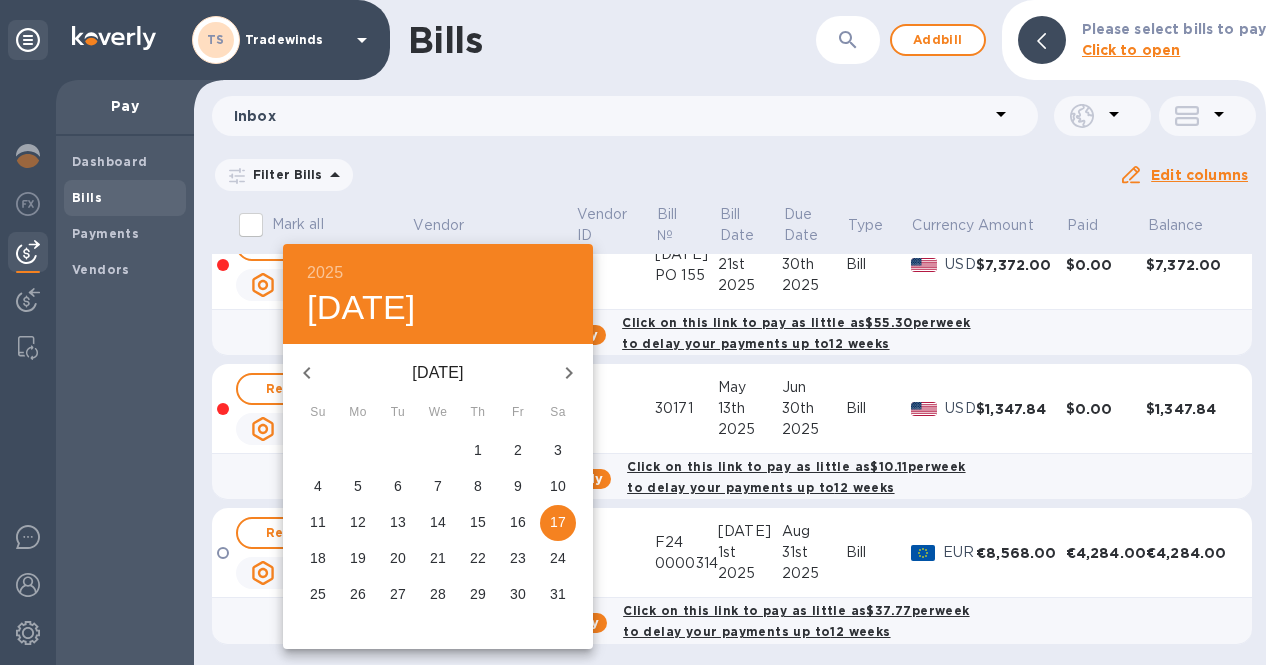 click 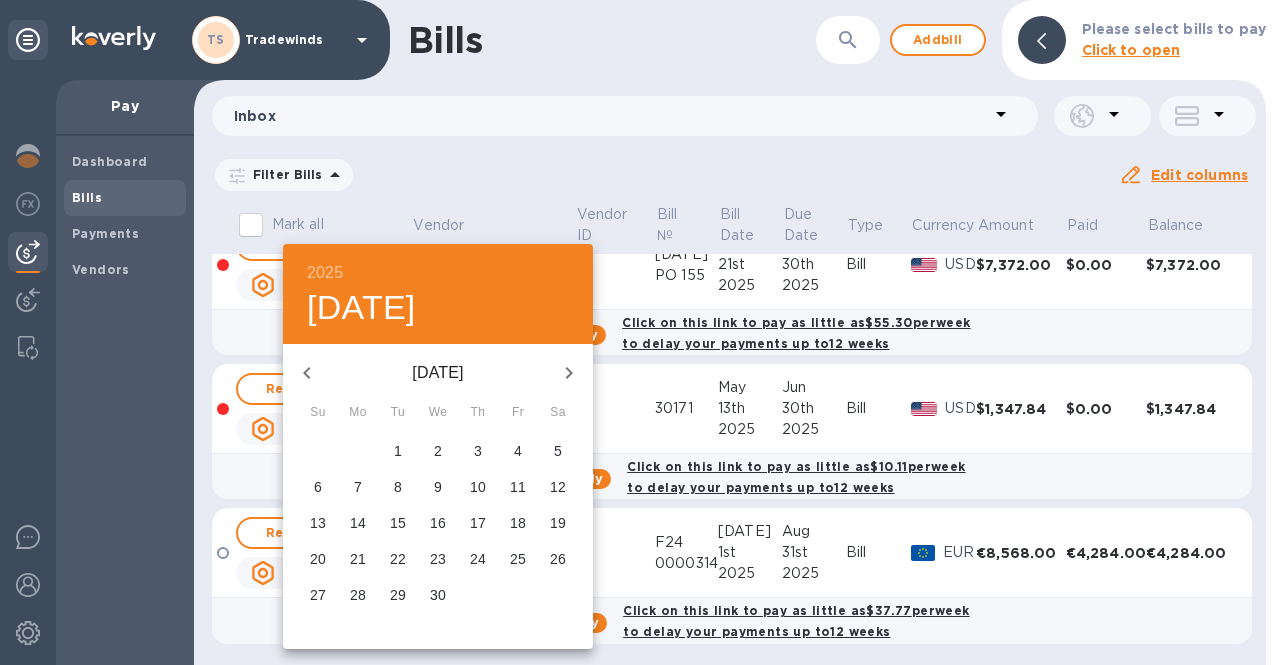 click 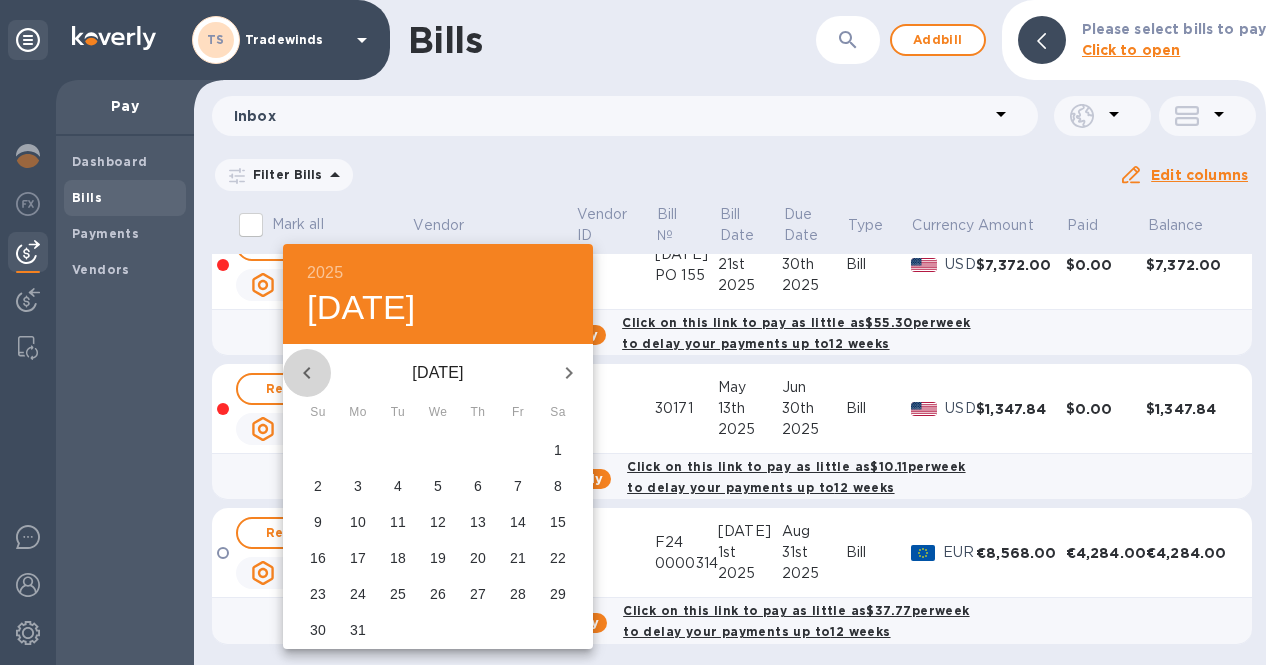 click 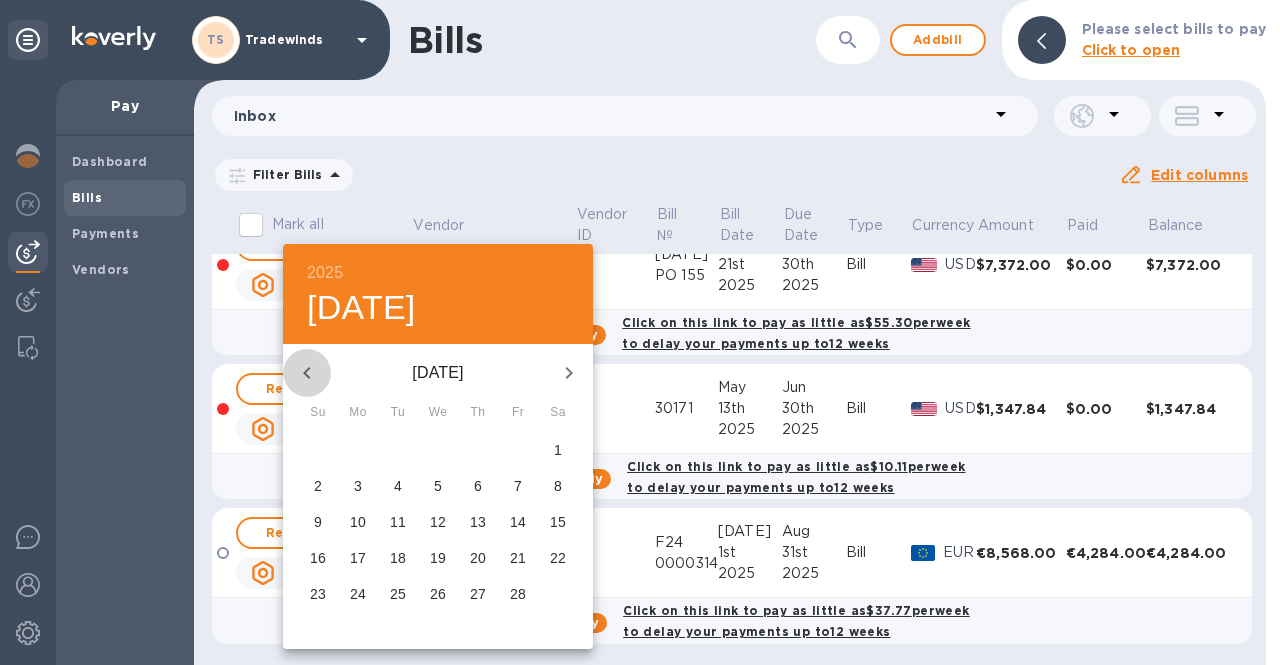 click 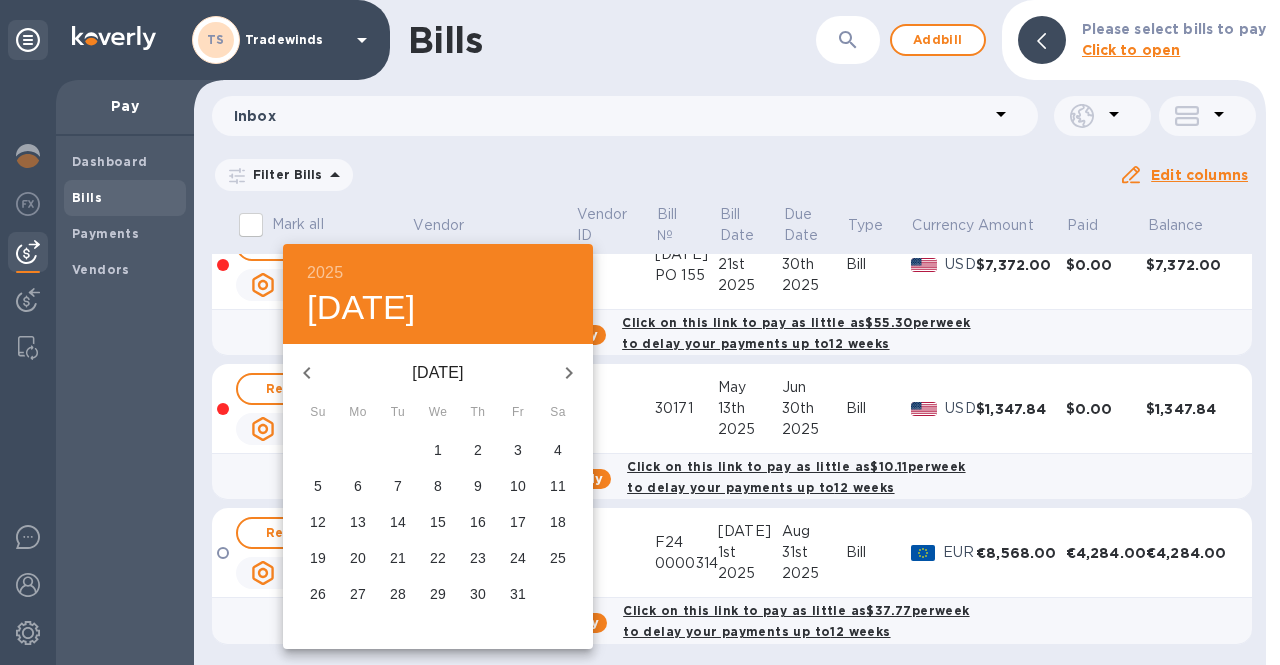 click on "1" at bounding box center [438, 450] 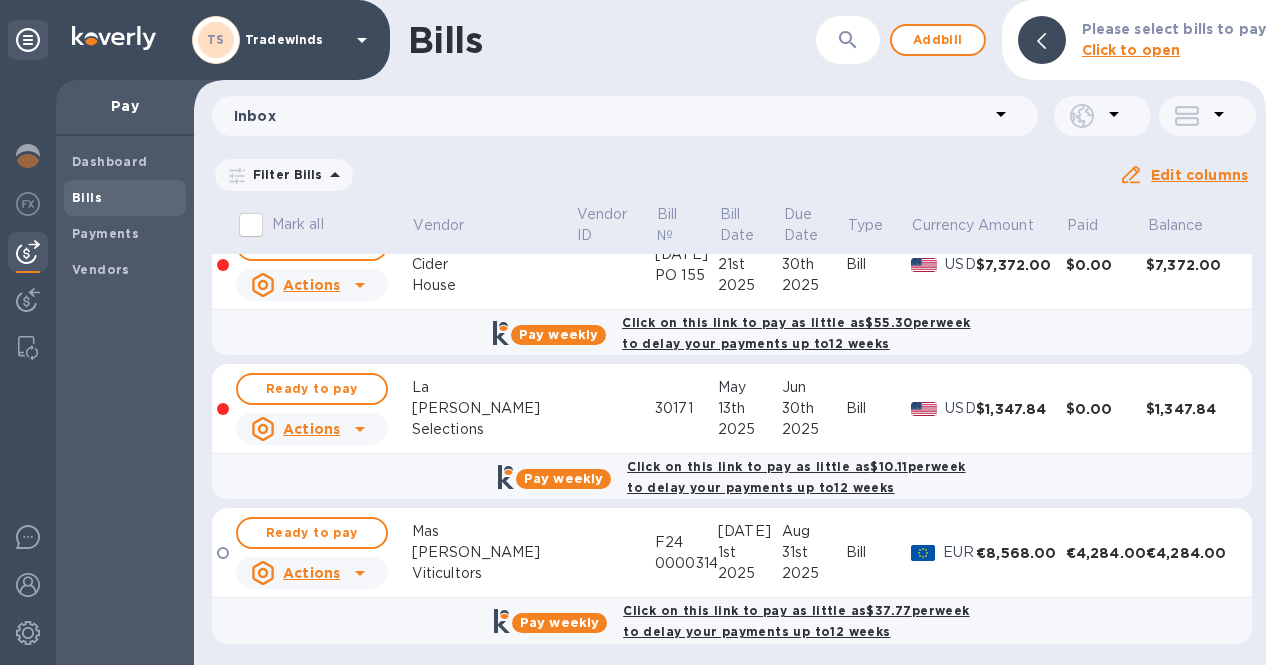 click on "Apply" at bounding box center [0, 0] 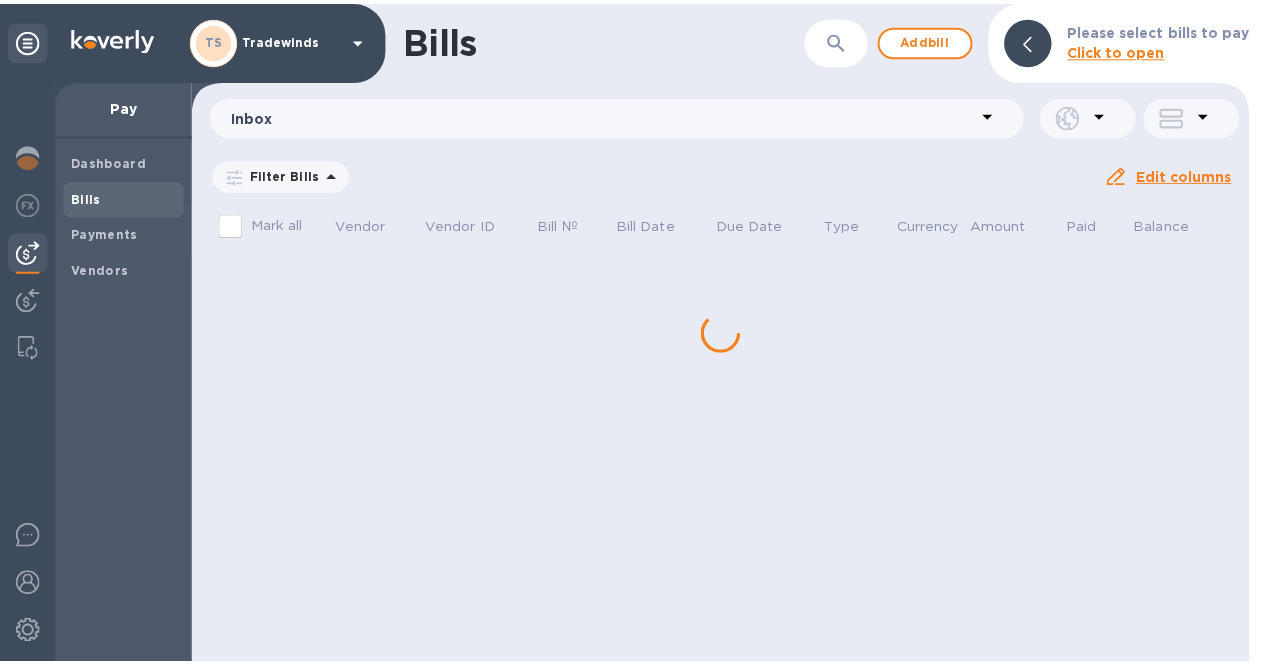 scroll, scrollTop: 0, scrollLeft: 0, axis: both 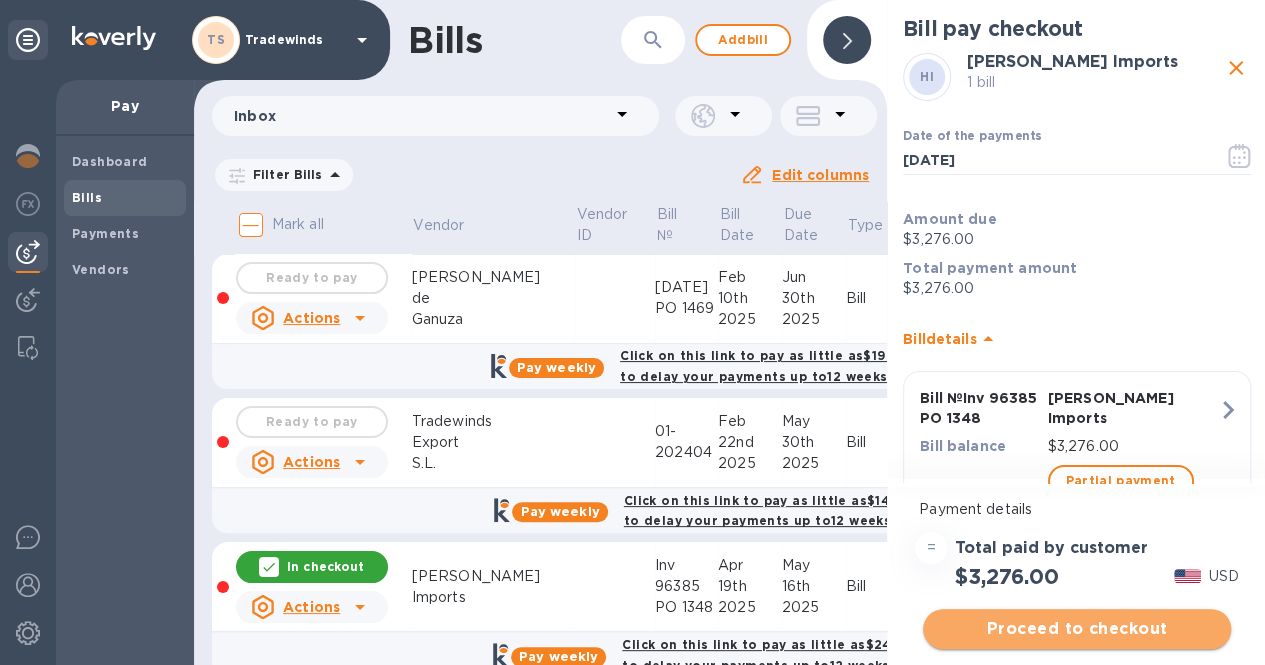 click on "Proceed to checkout" at bounding box center (1077, 629) 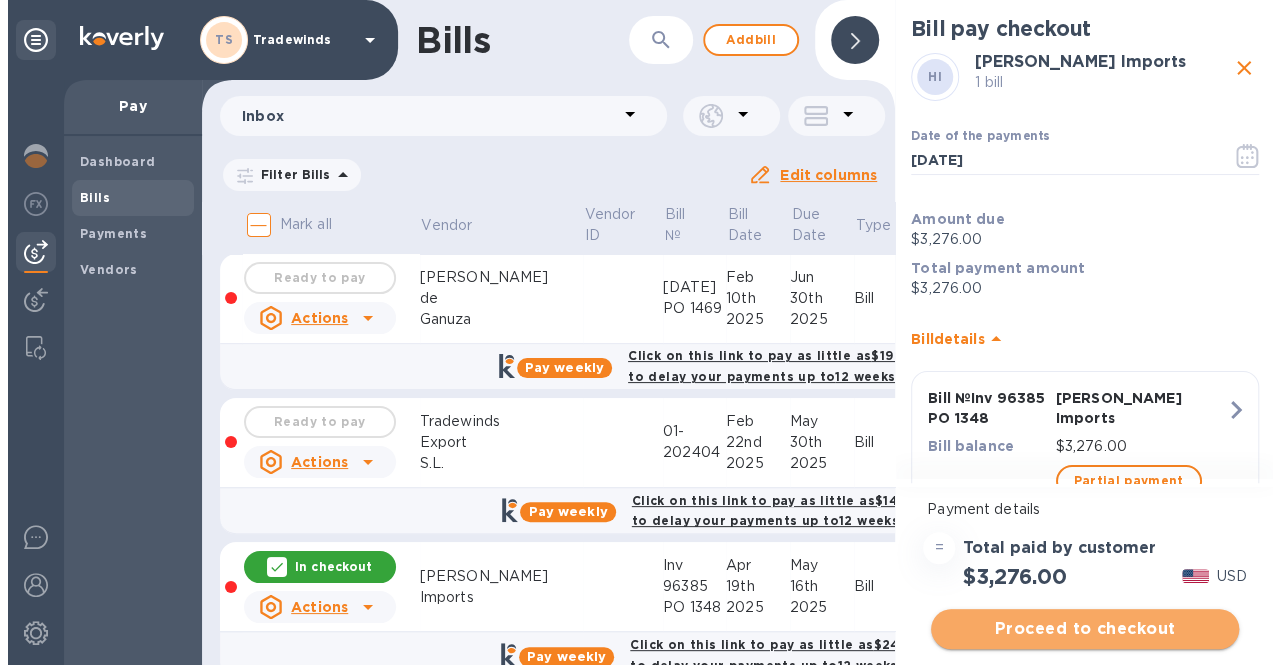 scroll, scrollTop: 0, scrollLeft: 0, axis: both 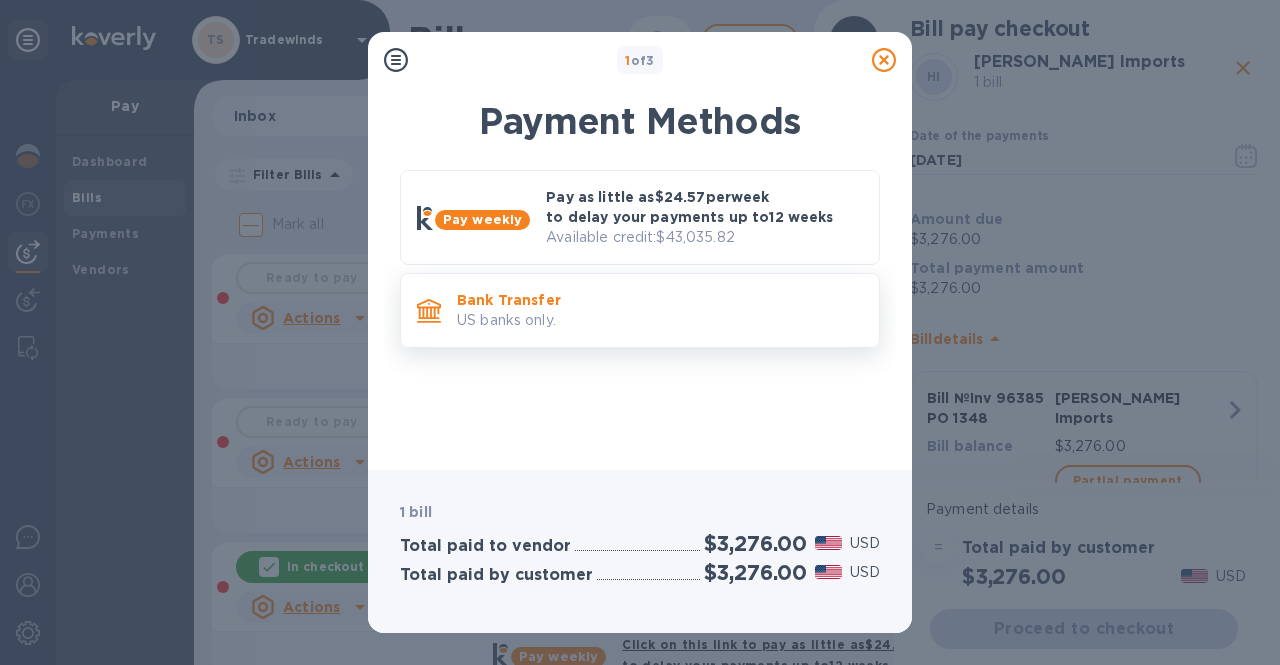 click on "US banks only." at bounding box center [660, 320] 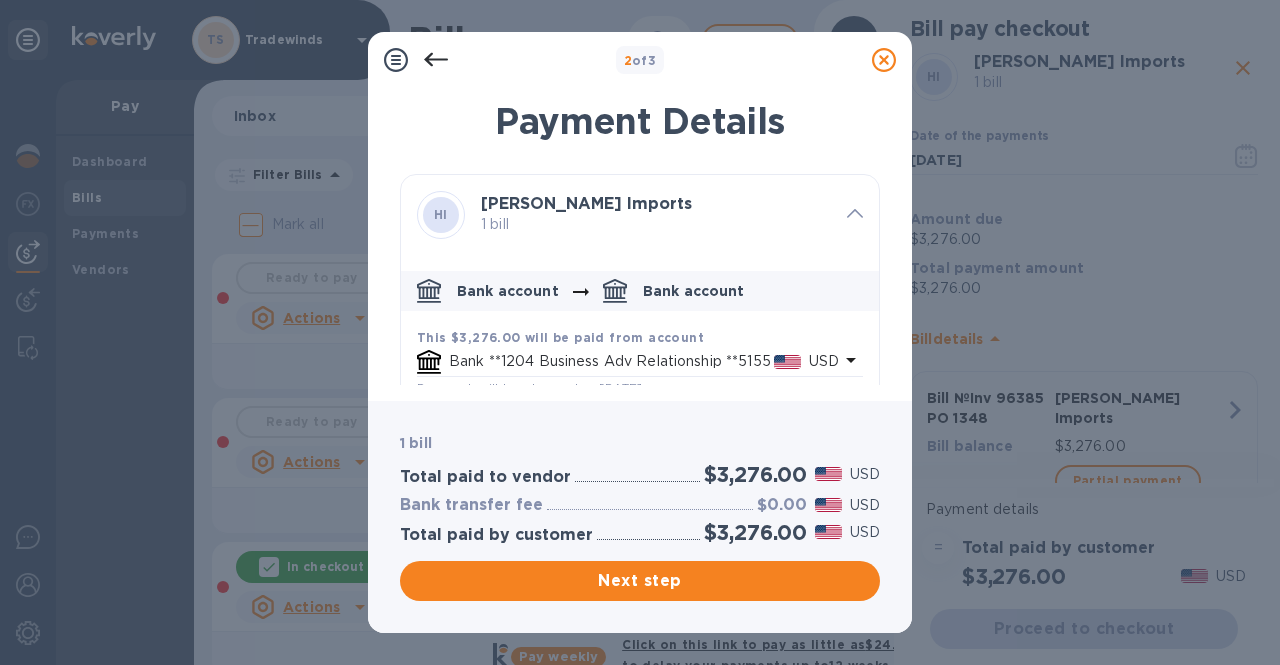 drag, startPoint x: 870, startPoint y: 244, endPoint x: 871, endPoint y: 275, distance: 31.016125 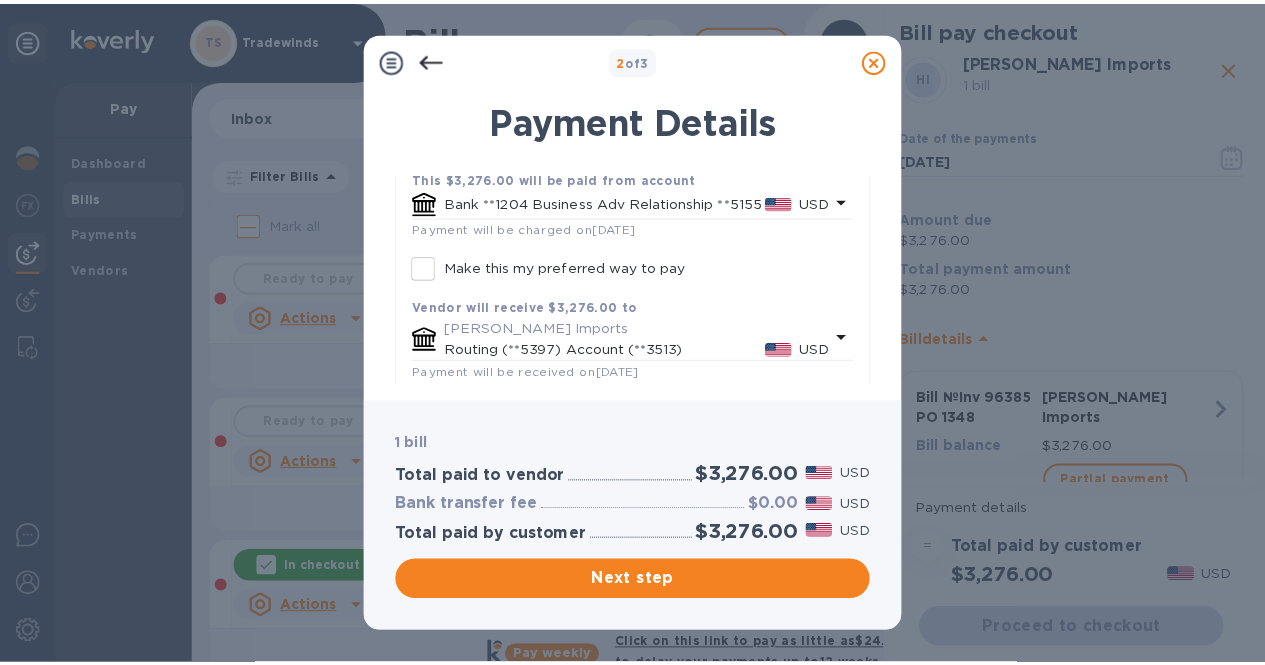 scroll, scrollTop: 161, scrollLeft: 0, axis: vertical 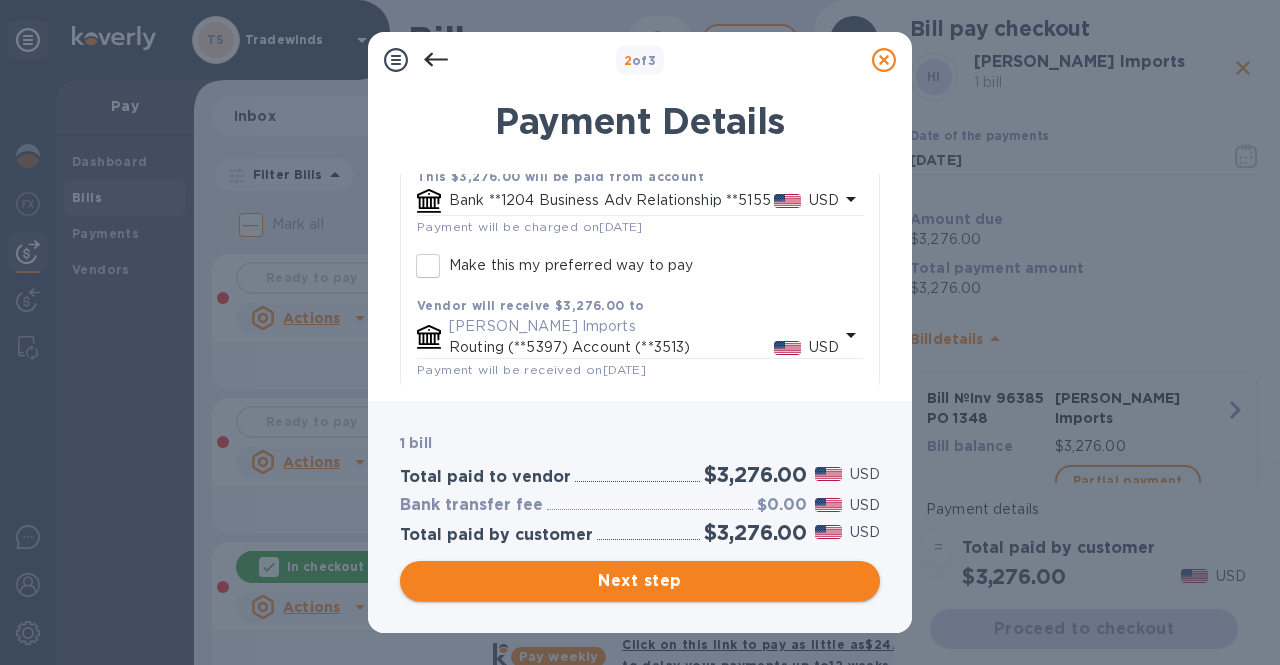 click on "Next step" at bounding box center [640, 581] 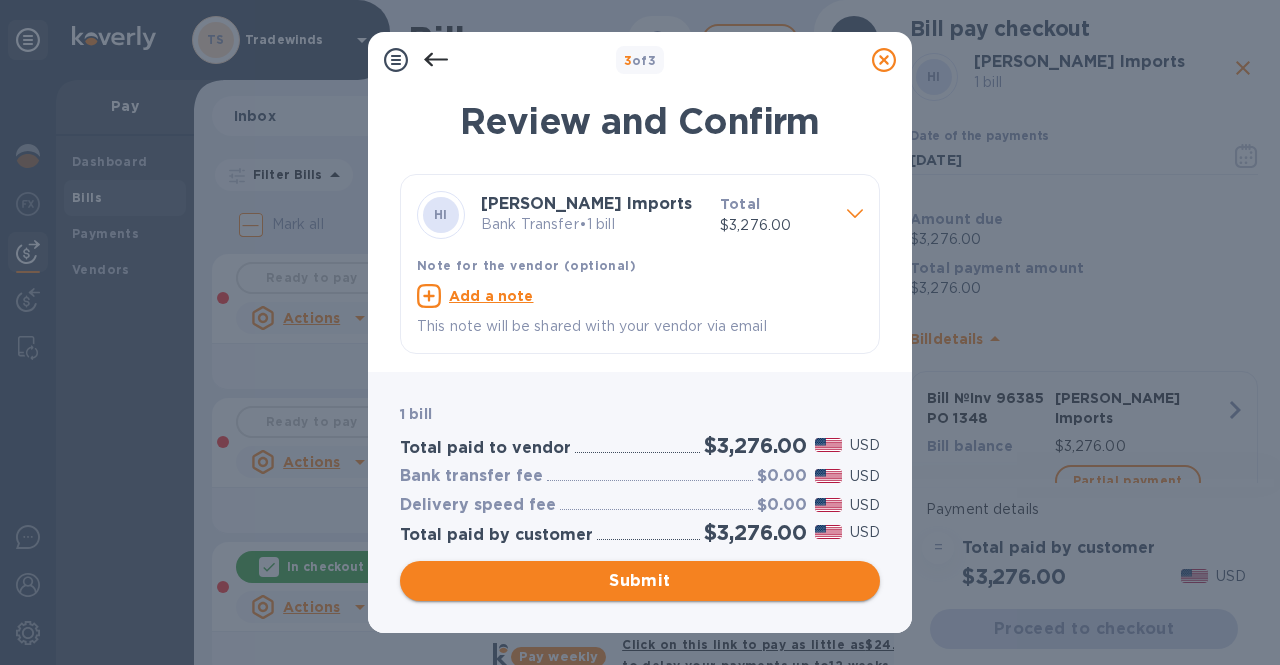 click on "Submit" at bounding box center (640, 581) 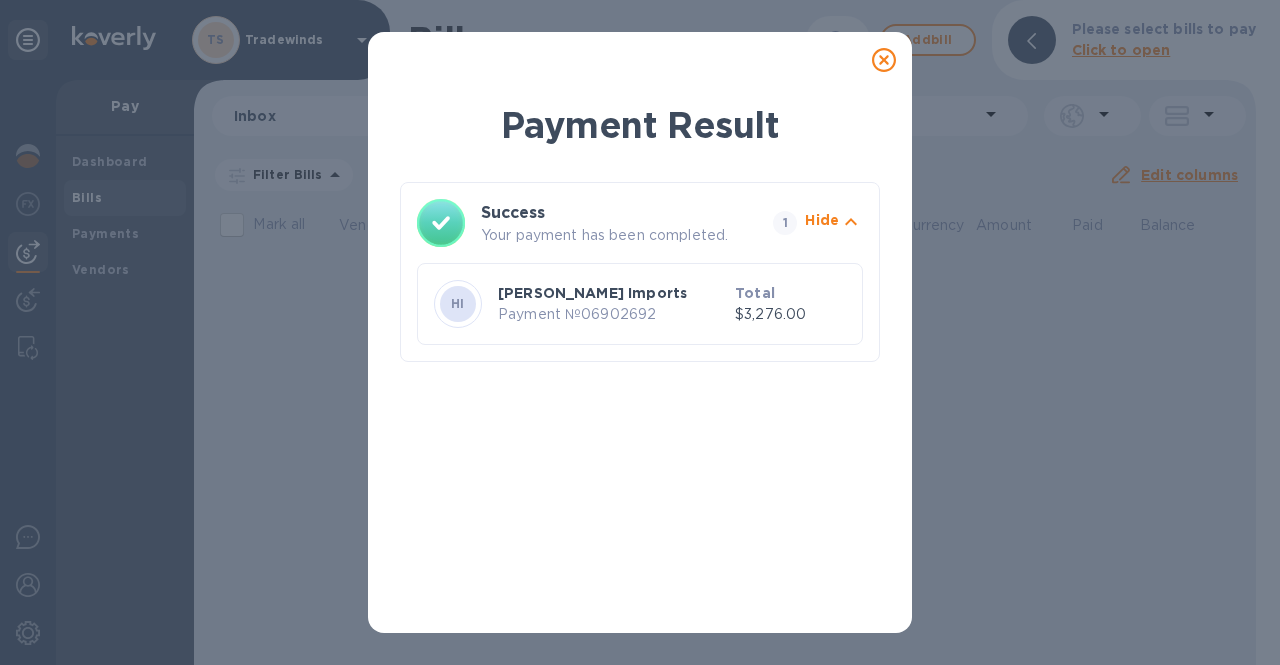 click 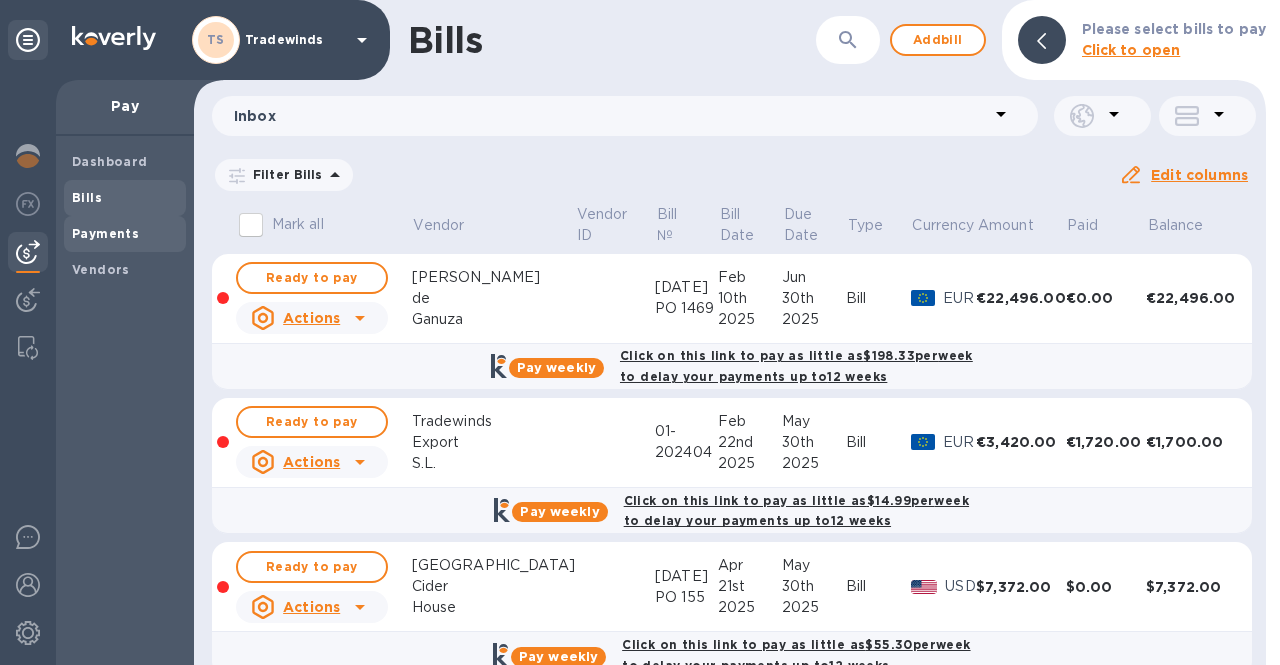 click on "Payments" at bounding box center (125, 234) 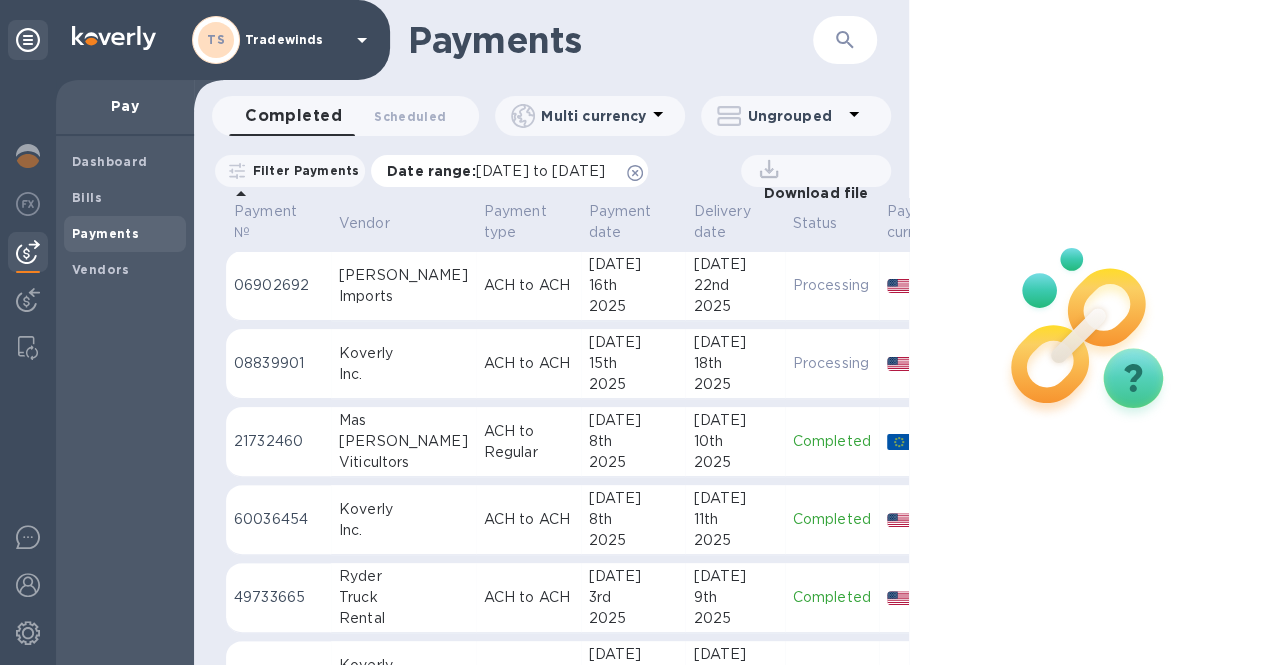 click on "Date range :  [DATE] to [DATE]" at bounding box center (501, 171) 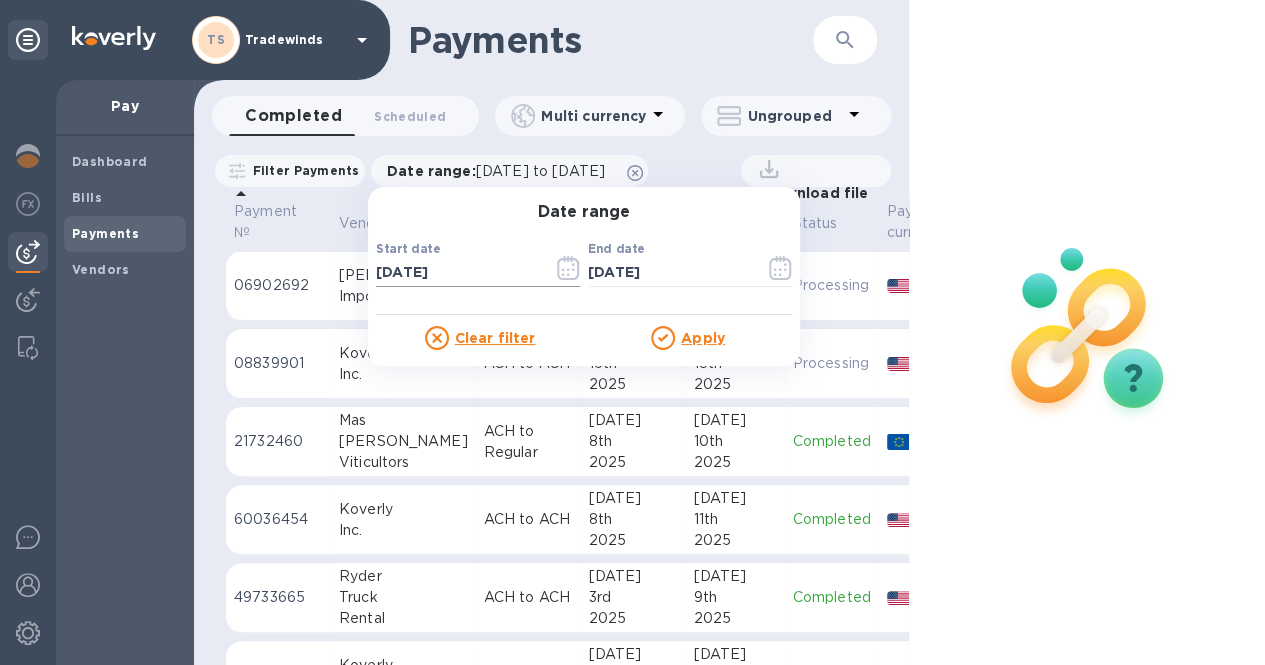 click 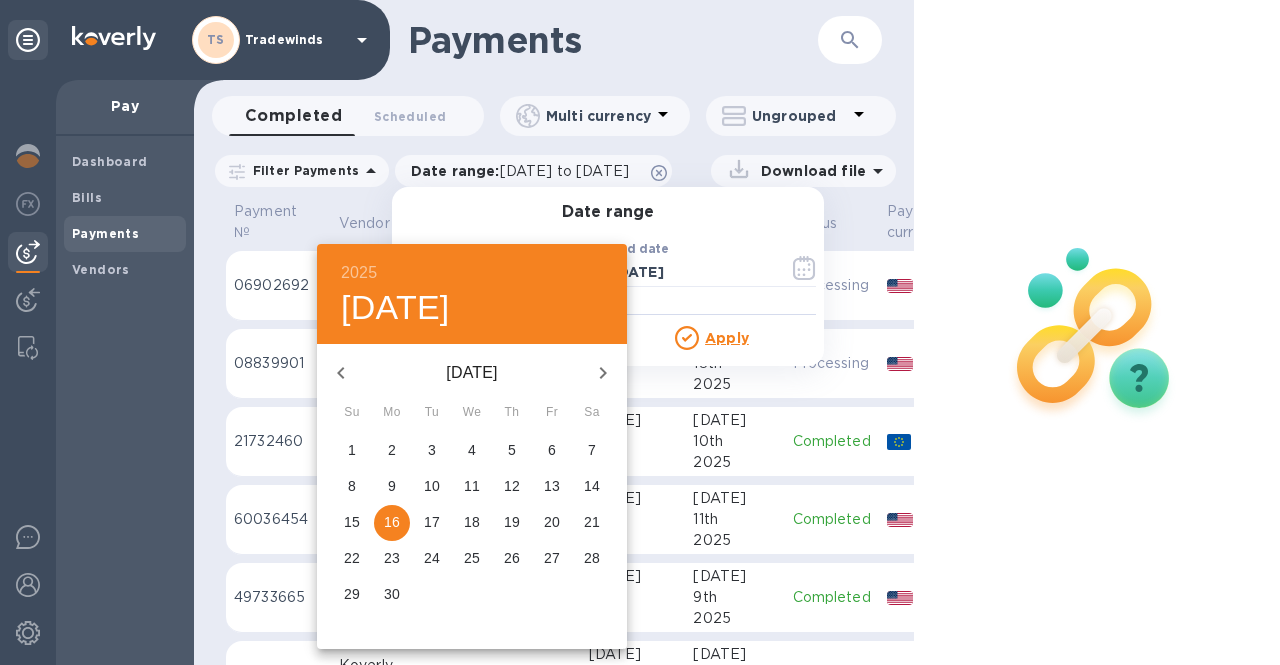 click 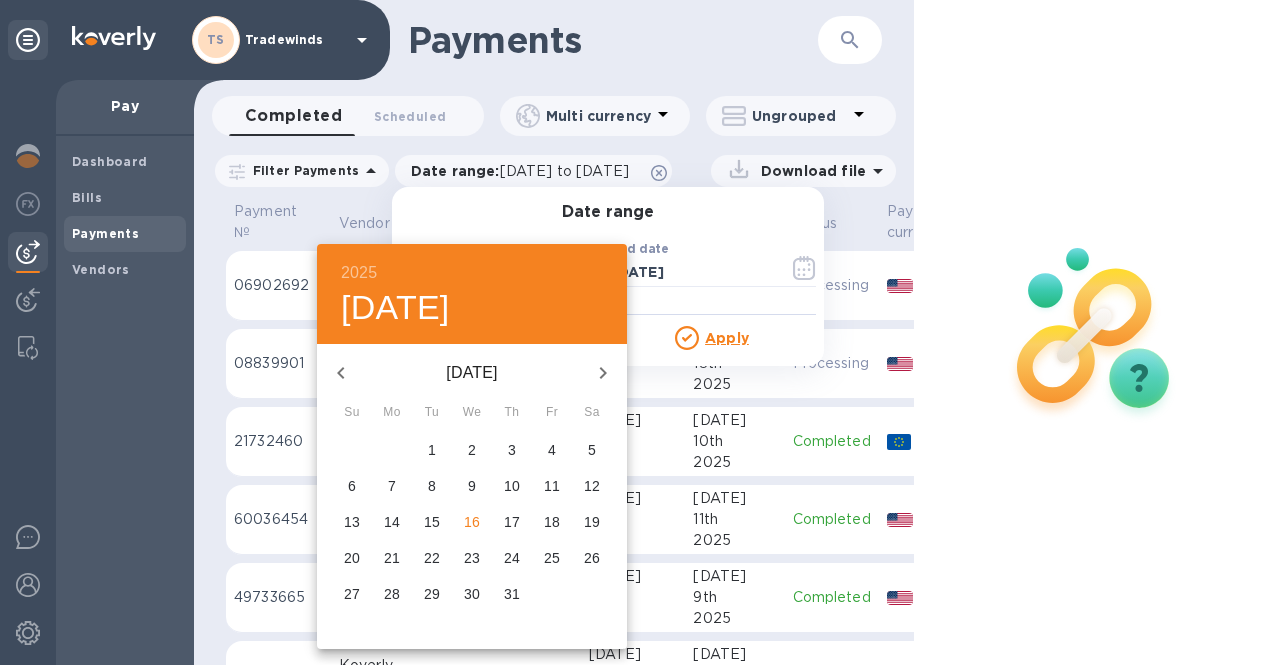 click on "16" at bounding box center (472, 522) 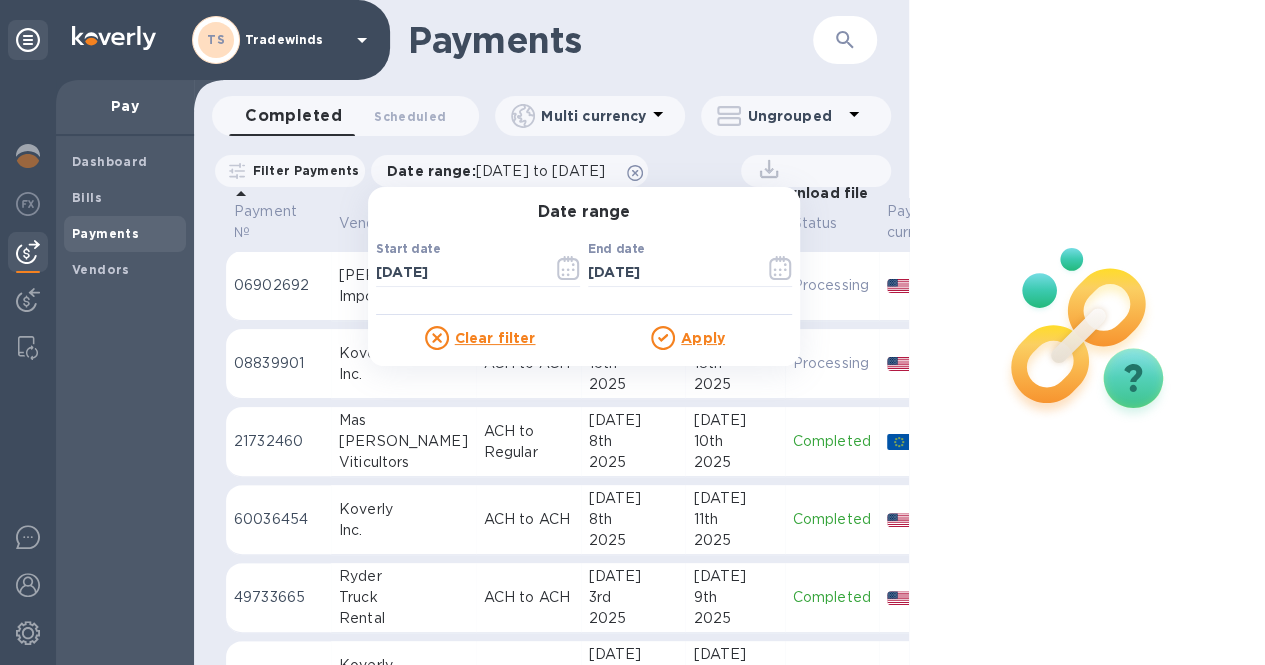 click on "Apply" at bounding box center [703, 338] 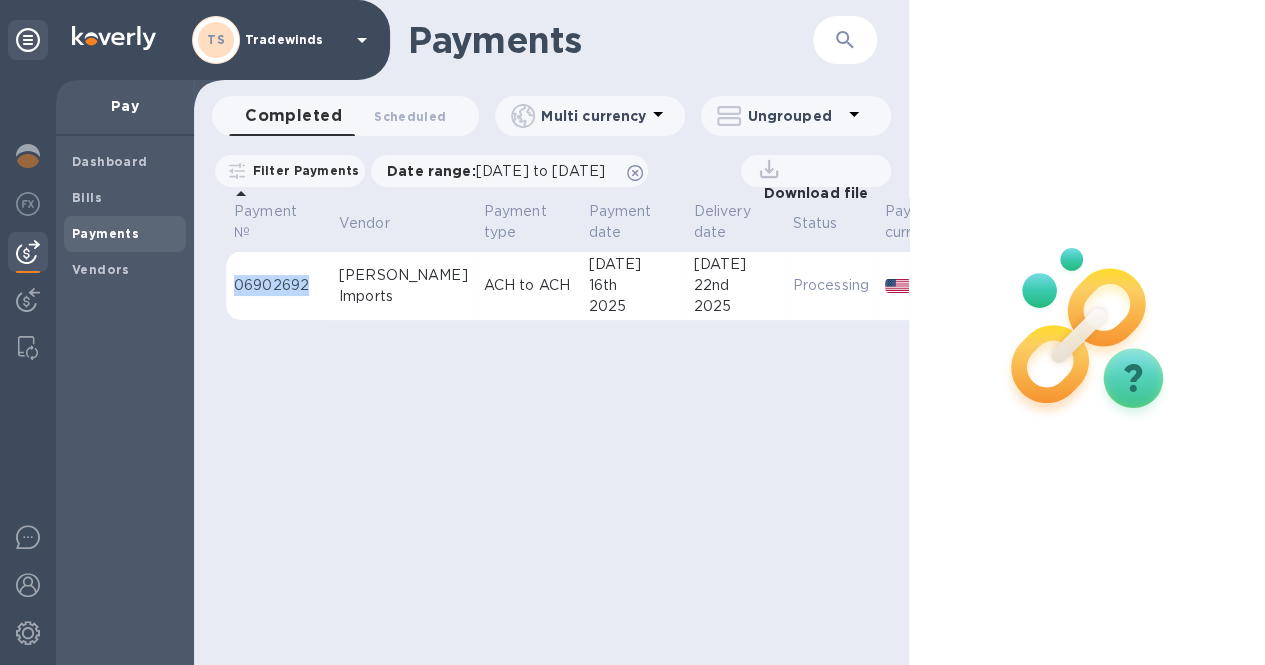 drag, startPoint x: 306, startPoint y: 287, endPoint x: 236, endPoint y: 285, distance: 70.028564 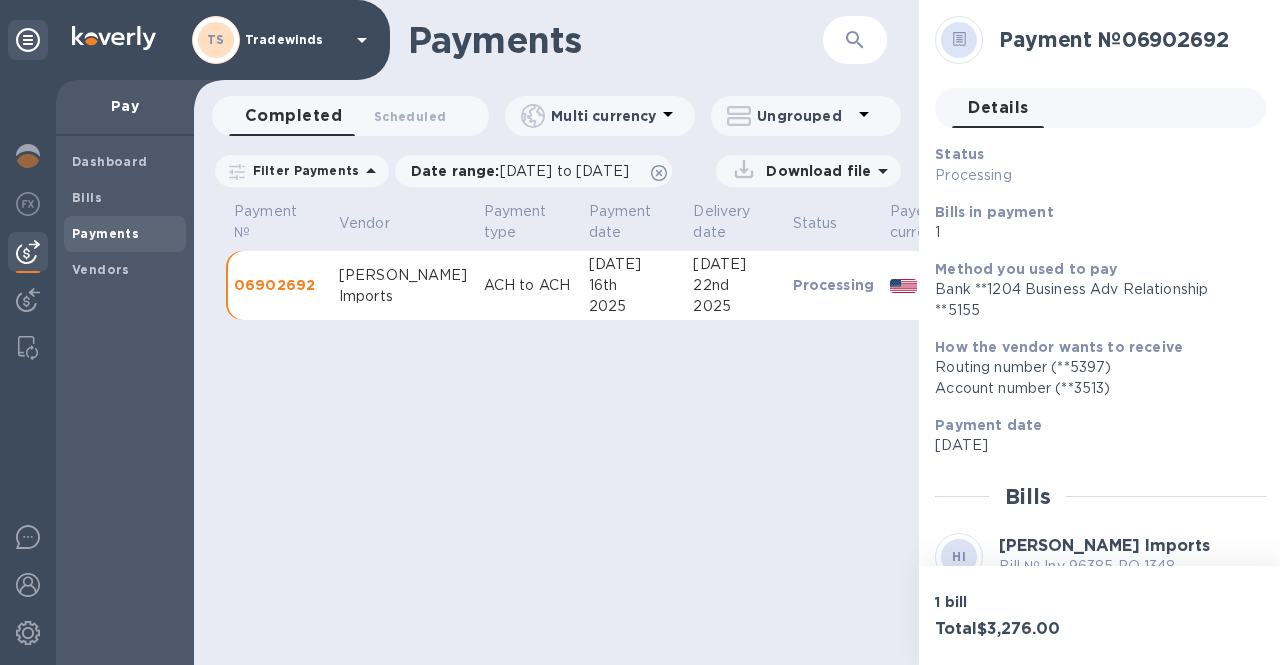 click on "Download file" at bounding box center [814, 171] 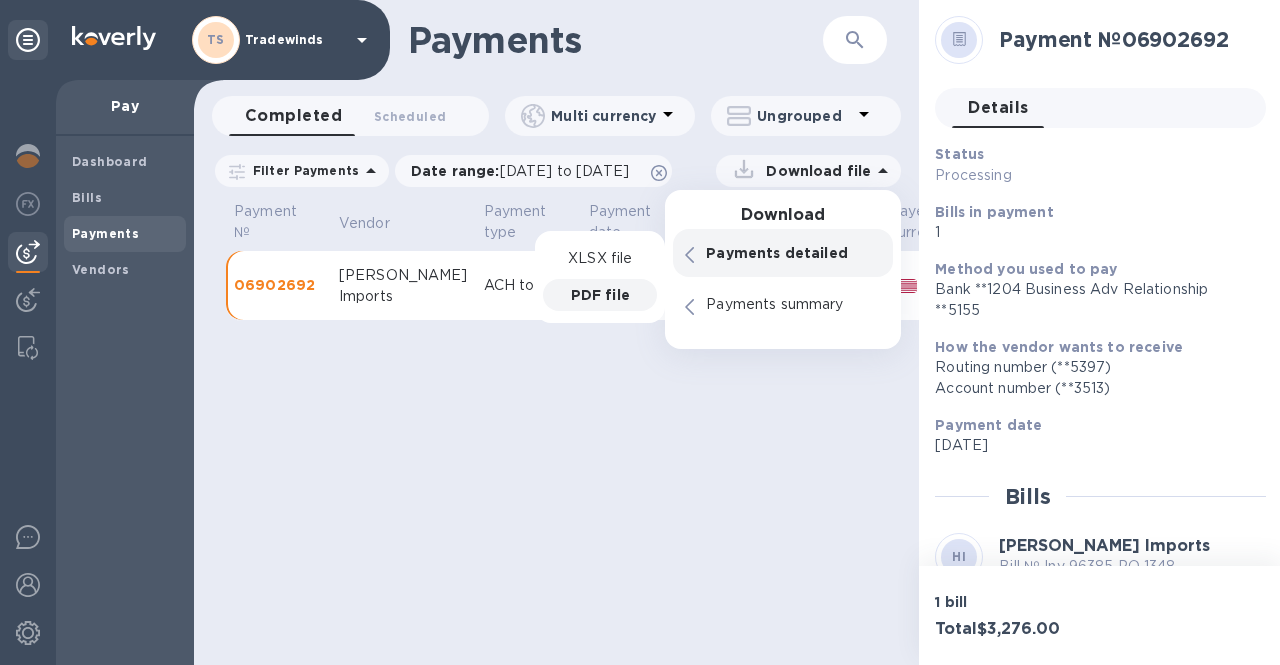 click on "PDF file" at bounding box center [600, 295] 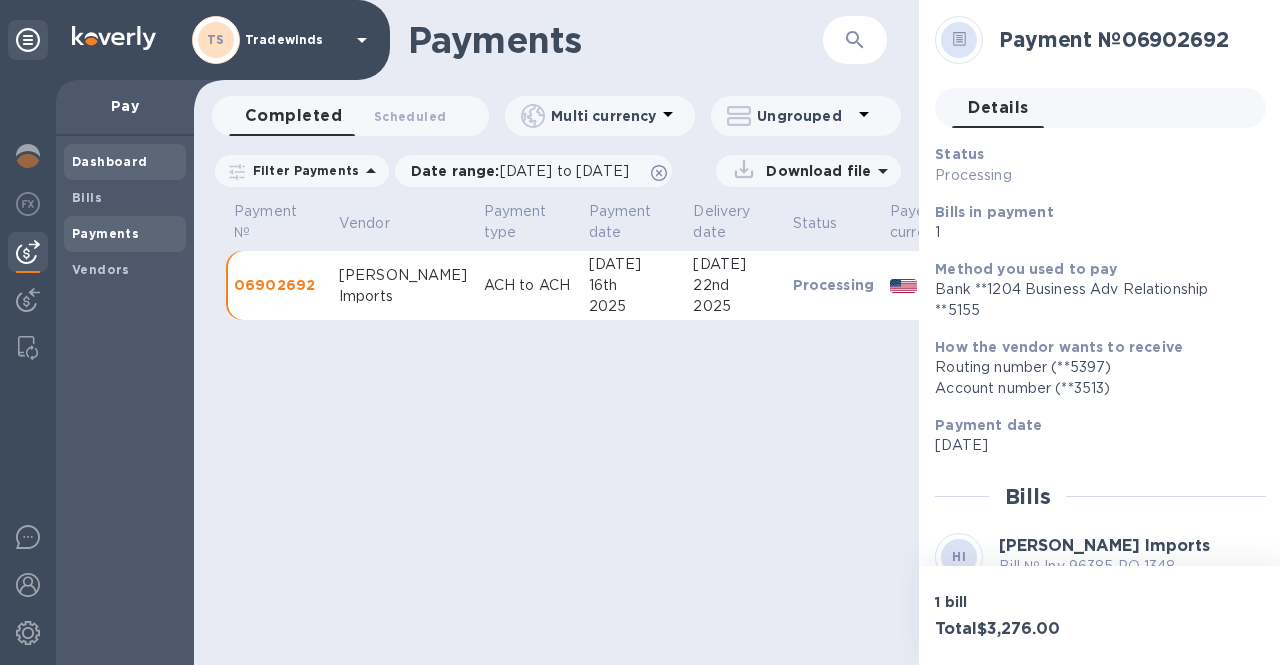 click on "Dashboard" at bounding box center (110, 161) 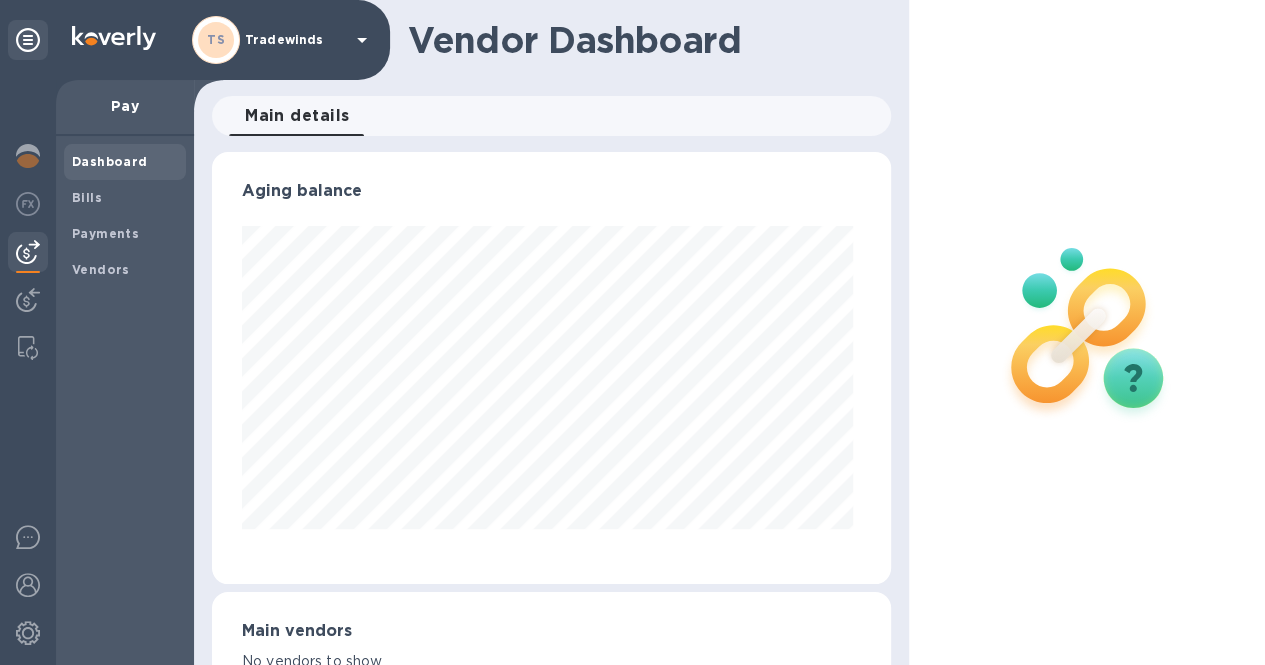 scroll, scrollTop: 999568, scrollLeft: 999328, axis: both 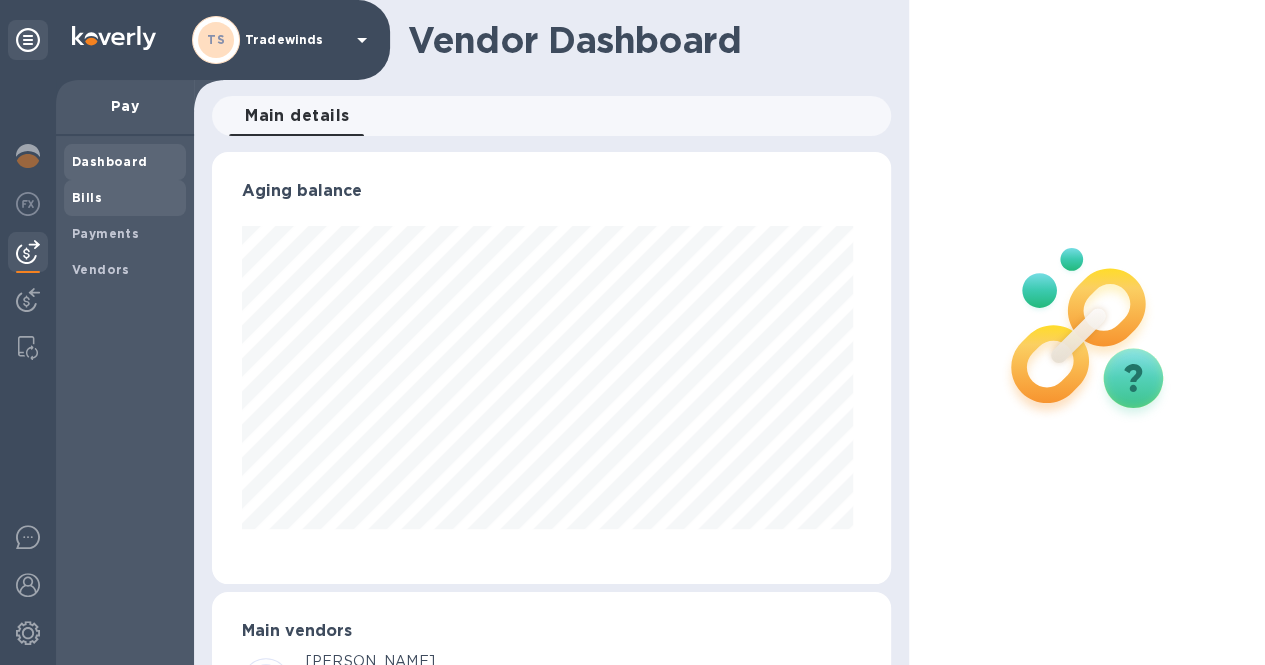 click on "Bills" at bounding box center [87, 197] 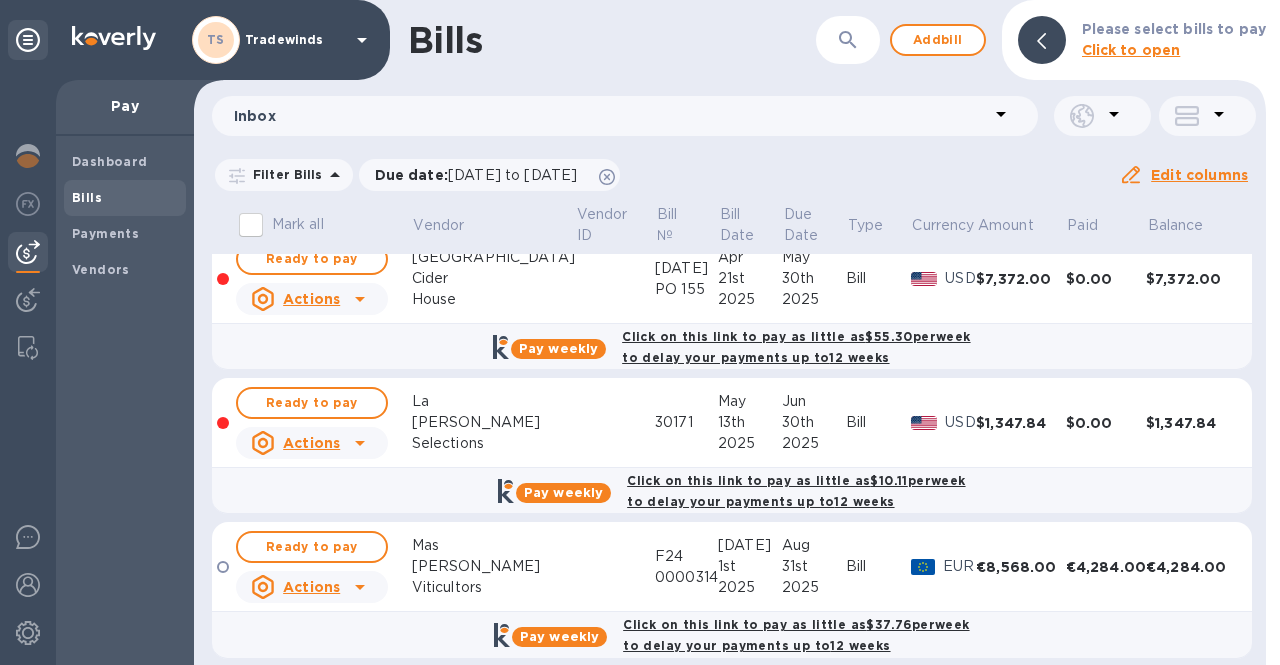 scroll, scrollTop: 321, scrollLeft: 0, axis: vertical 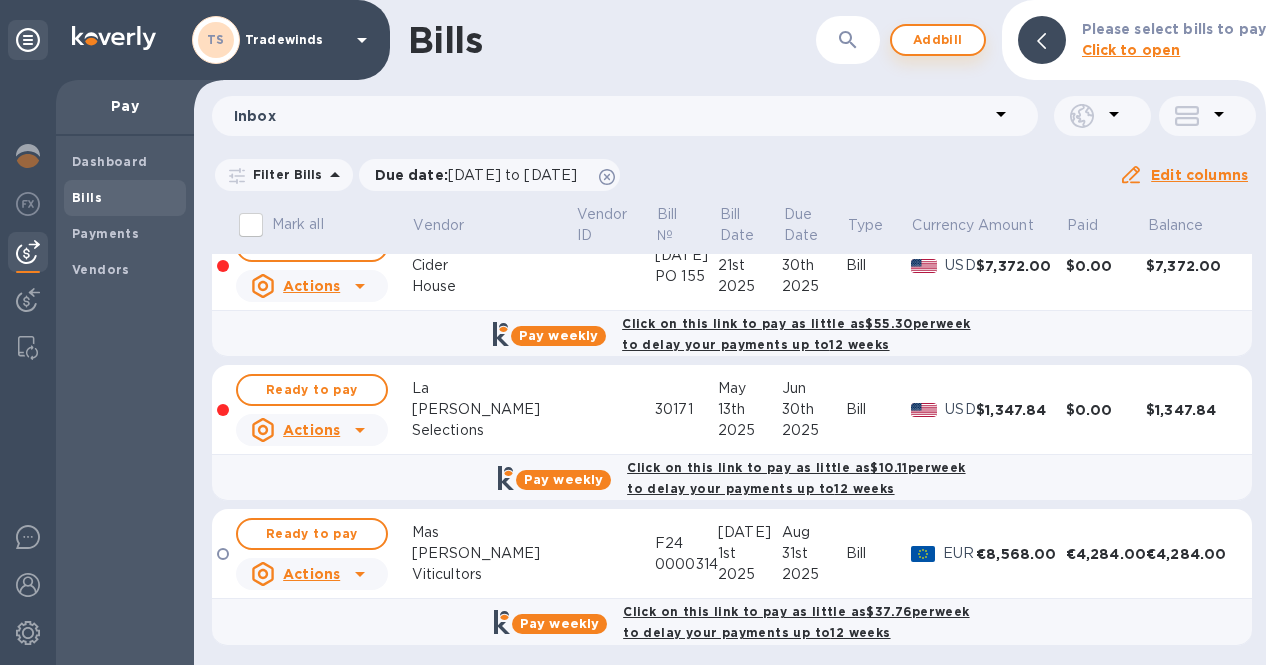 click on "Add   bill" at bounding box center [938, 40] 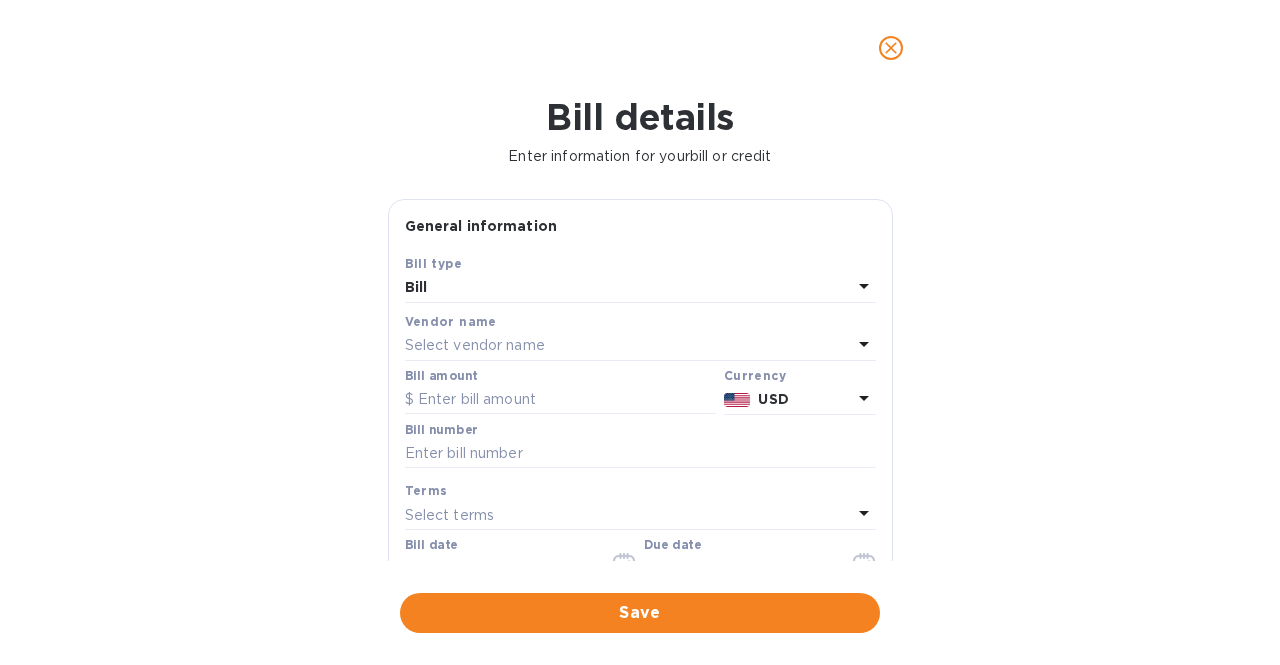 click on "Select vendor name" at bounding box center (628, 346) 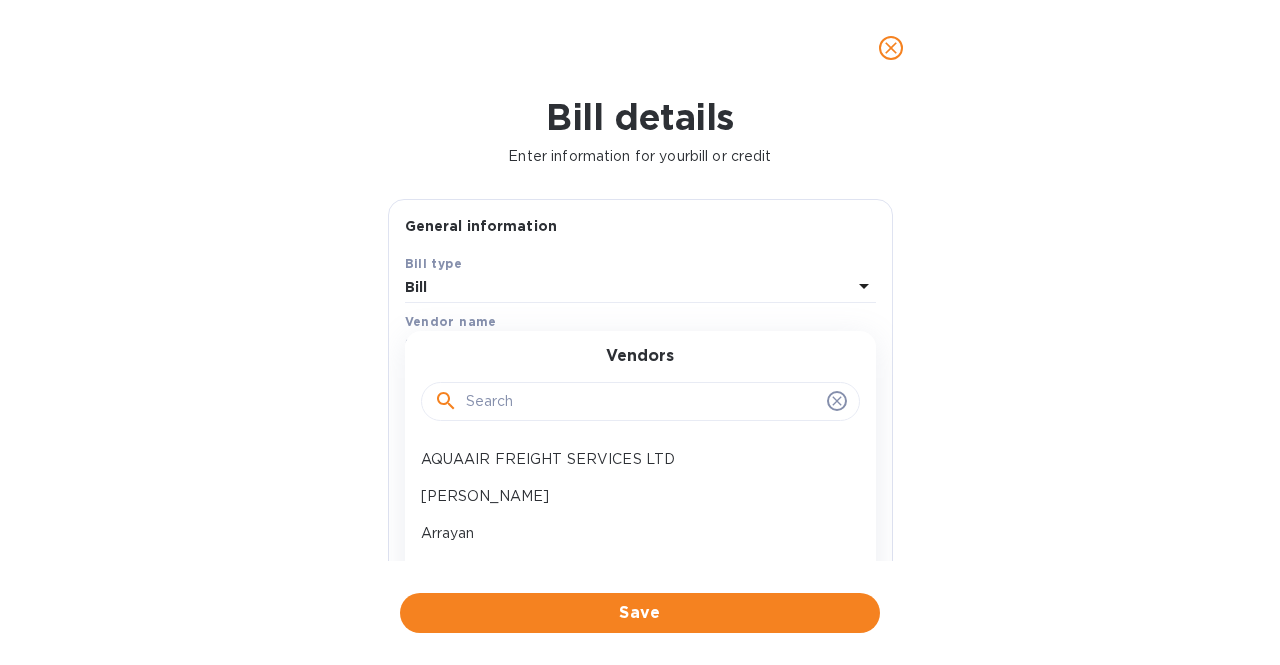 click at bounding box center (642, 402) 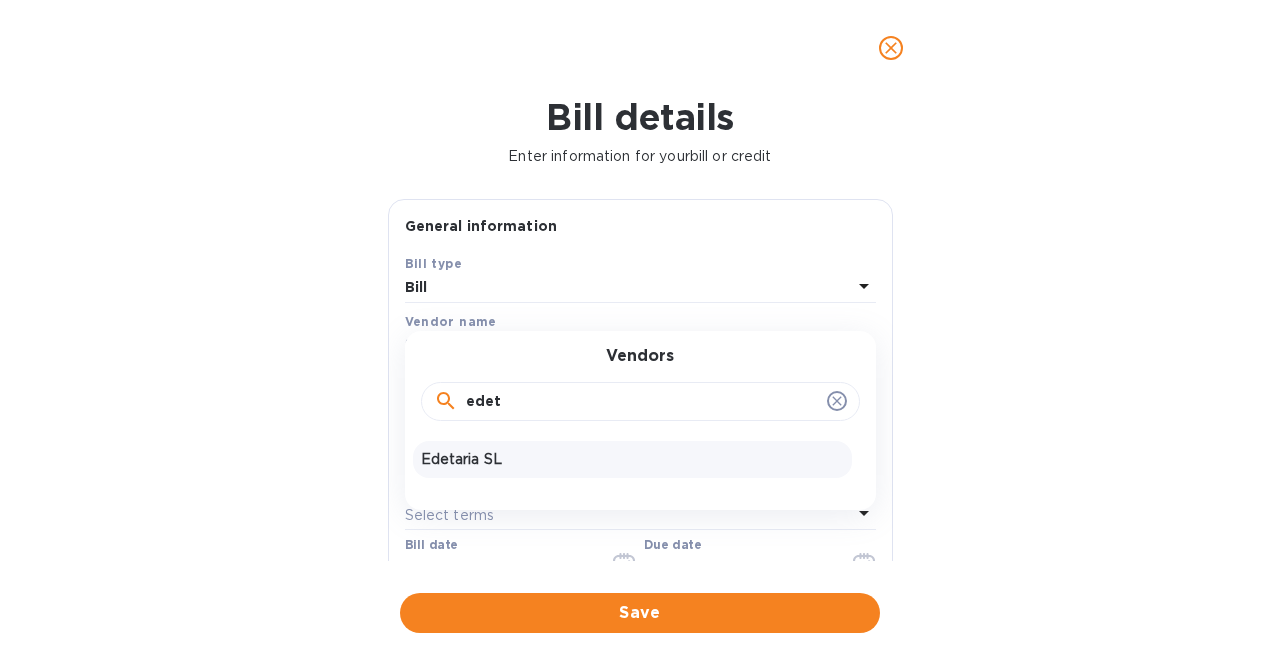 type on "edet" 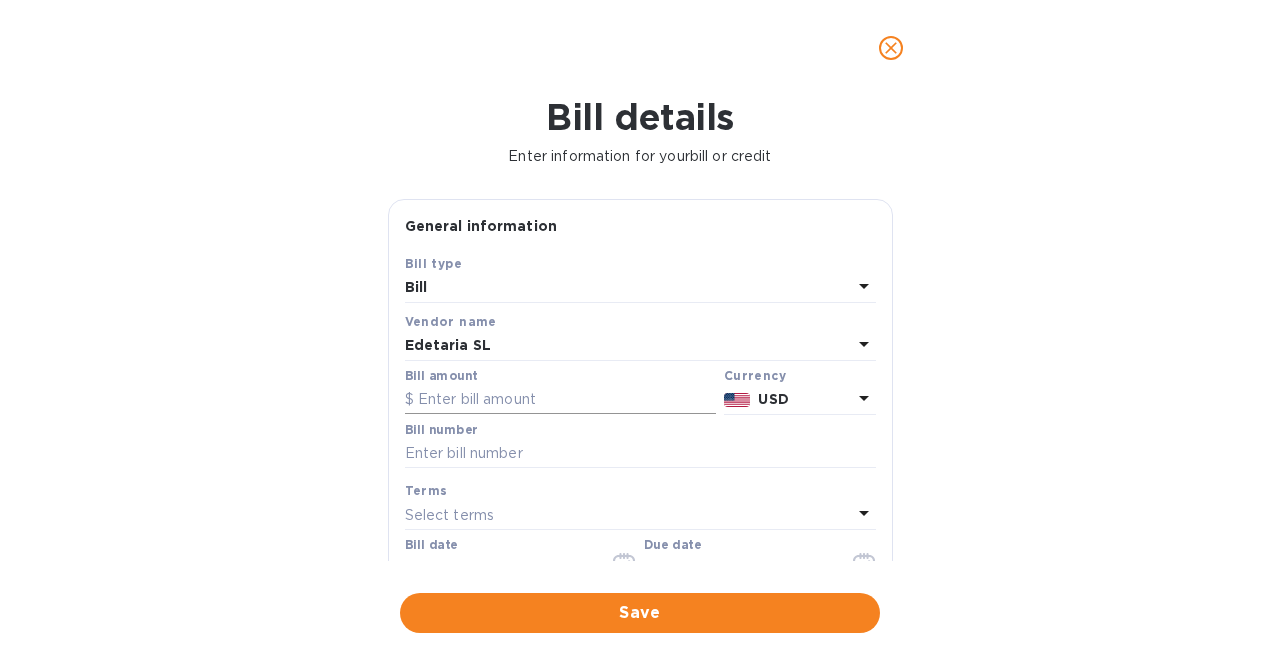 click at bounding box center [560, 400] 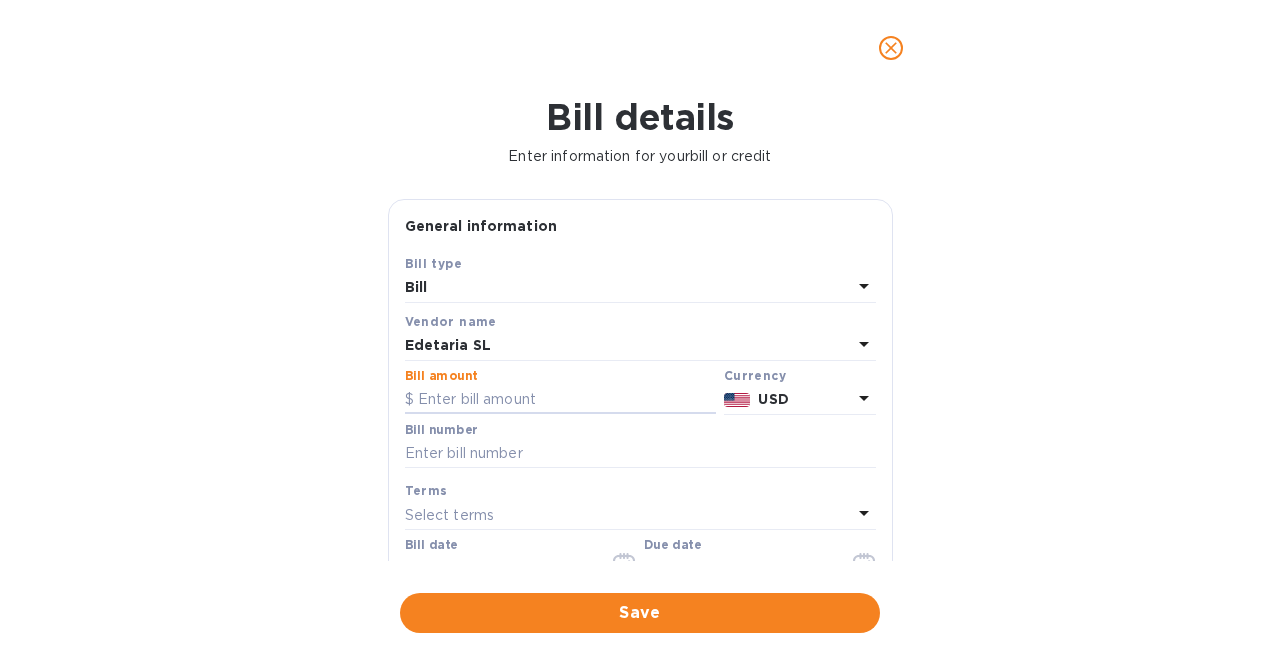click 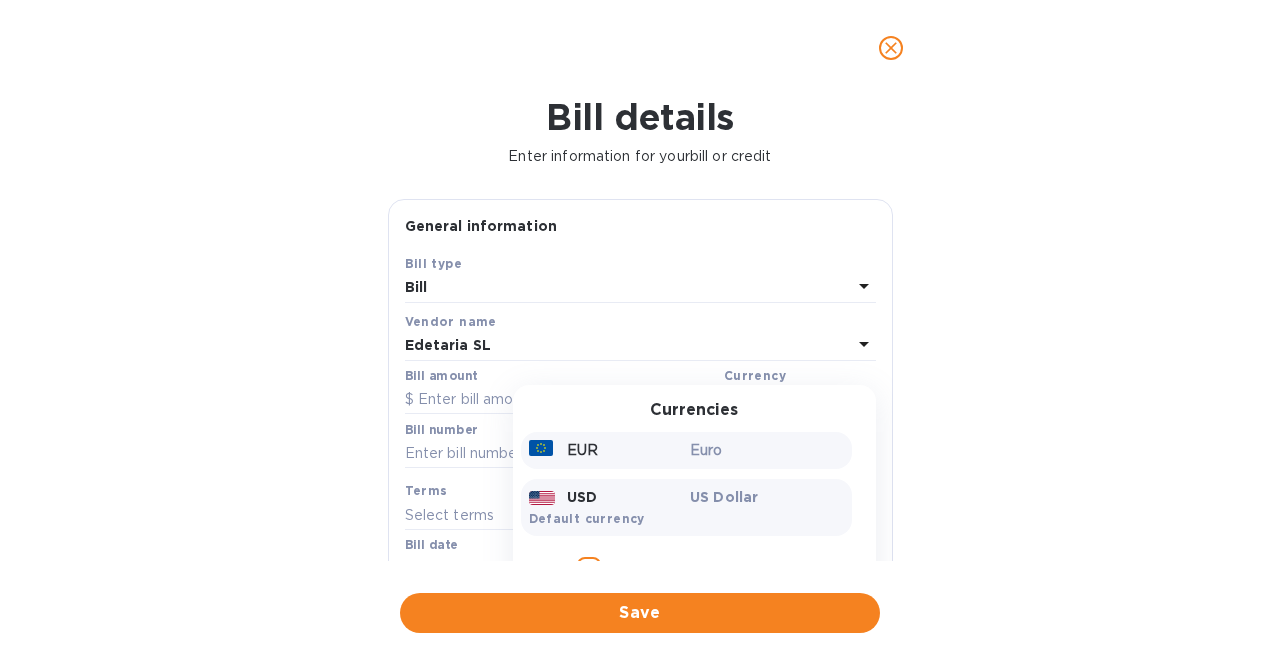 click on "Euro" at bounding box center (767, 450) 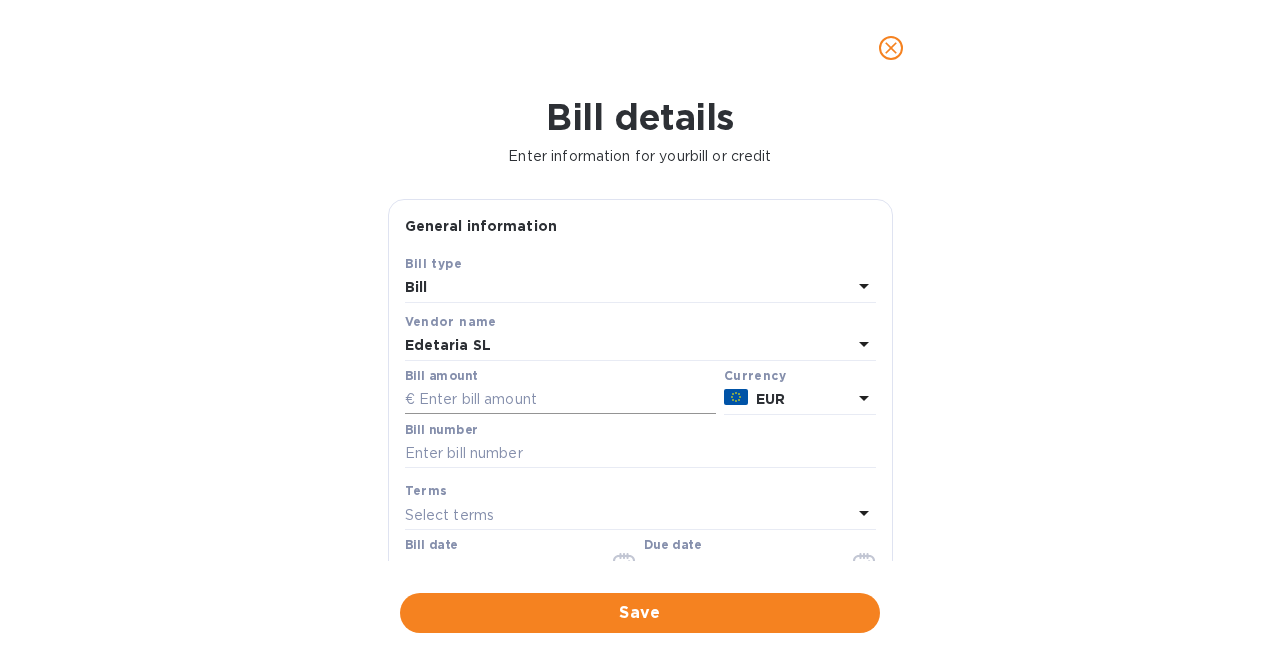 click at bounding box center (560, 400) 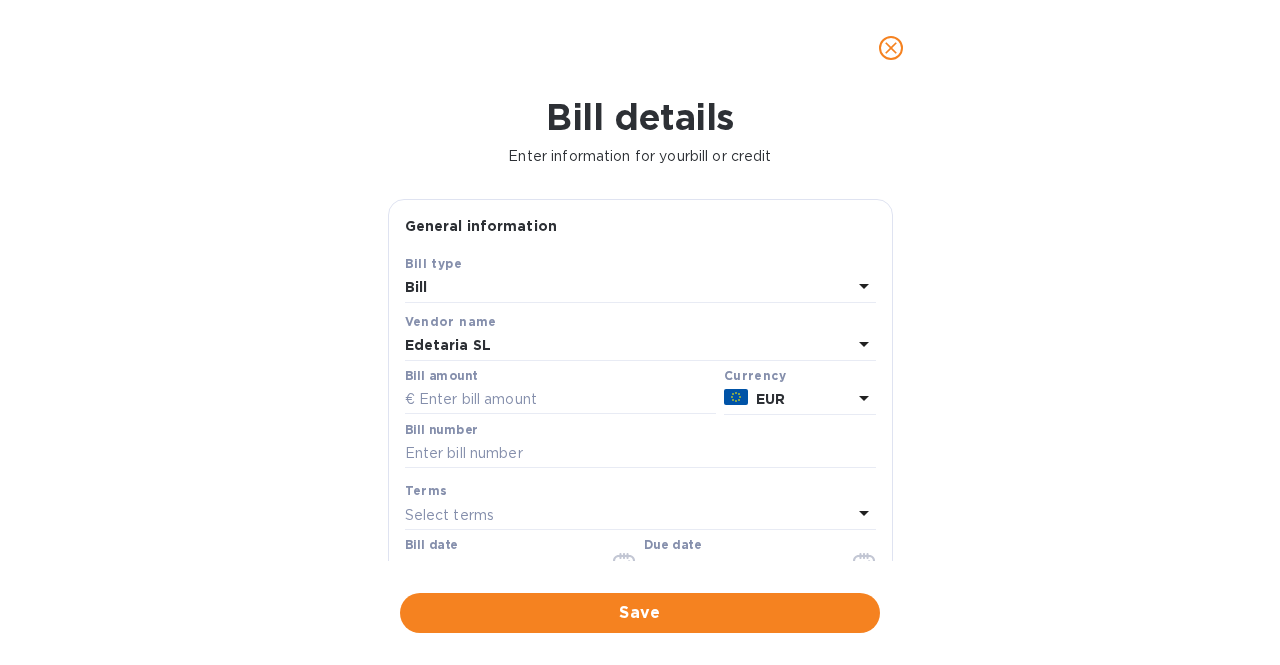 click on "Bill details Enter information for your  bill or credit General information Save Bill type Bill Vendor name Edetaria SL Bill amount Currency EUR Bill number   Terms Select terms Bill date [DATE]   Due date   G/L account Select G/L account Notes (optional)   Bill  image Choose  a bill  and   drag it here Save" at bounding box center [640, 380] 